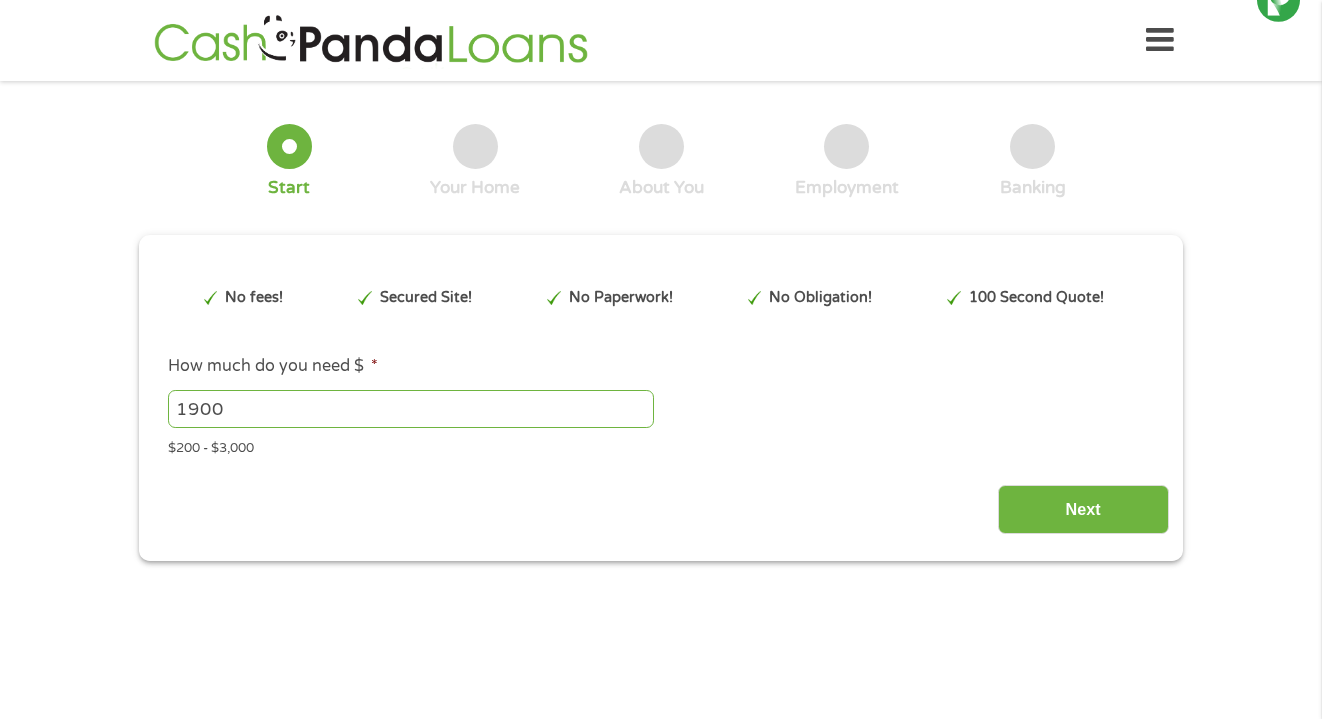 scroll, scrollTop: 0, scrollLeft: 0, axis: both 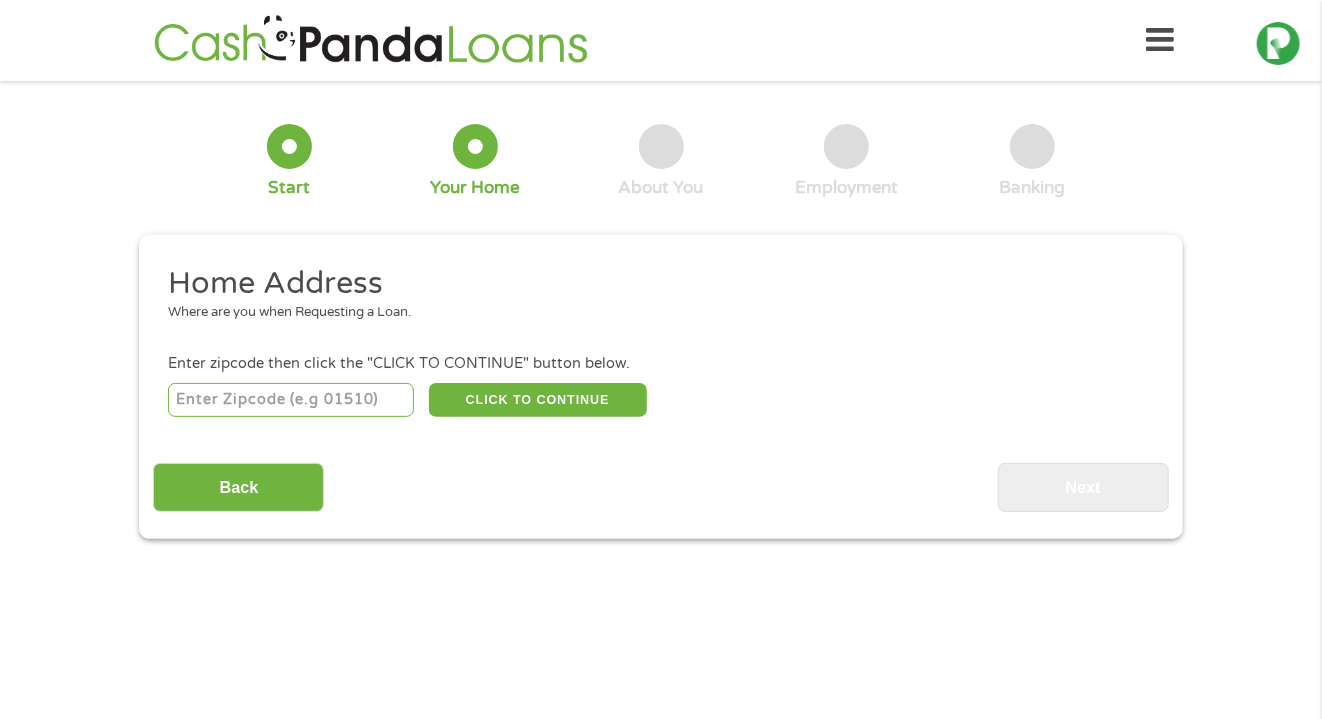 click at bounding box center [291, 400] 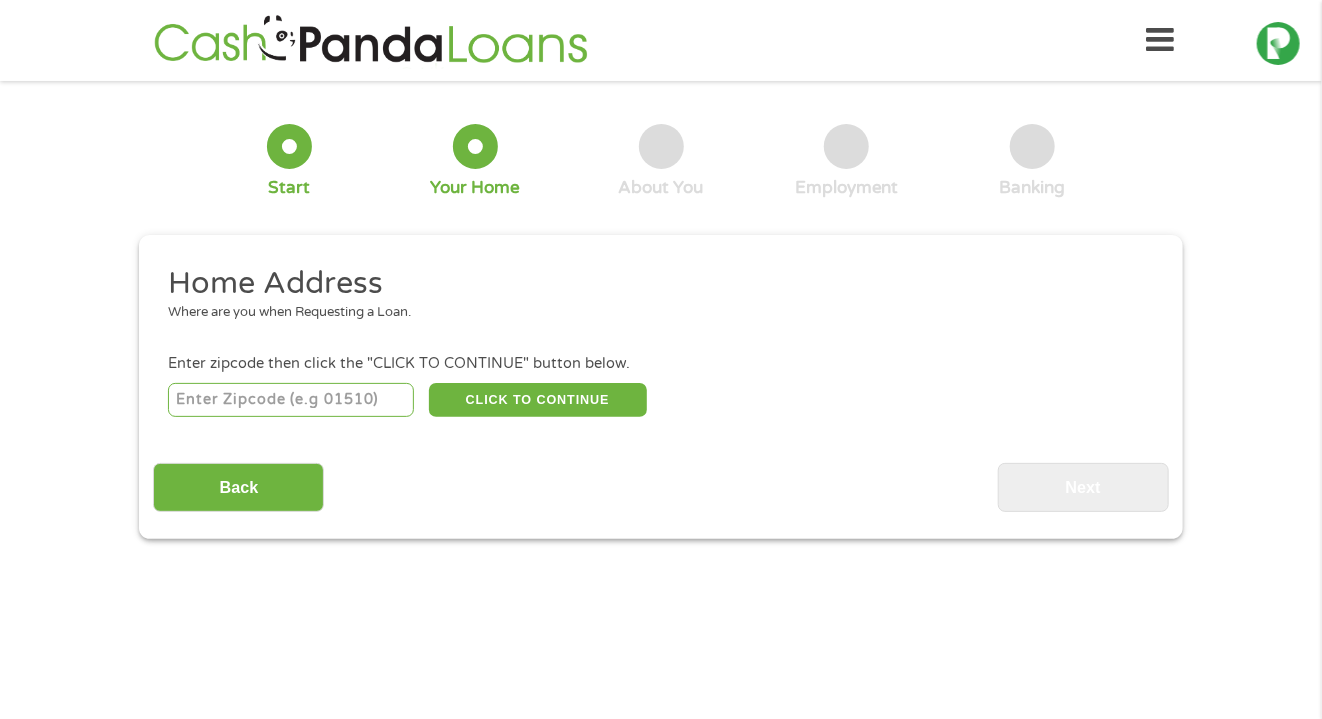 type on "[ZIP_CODE]" 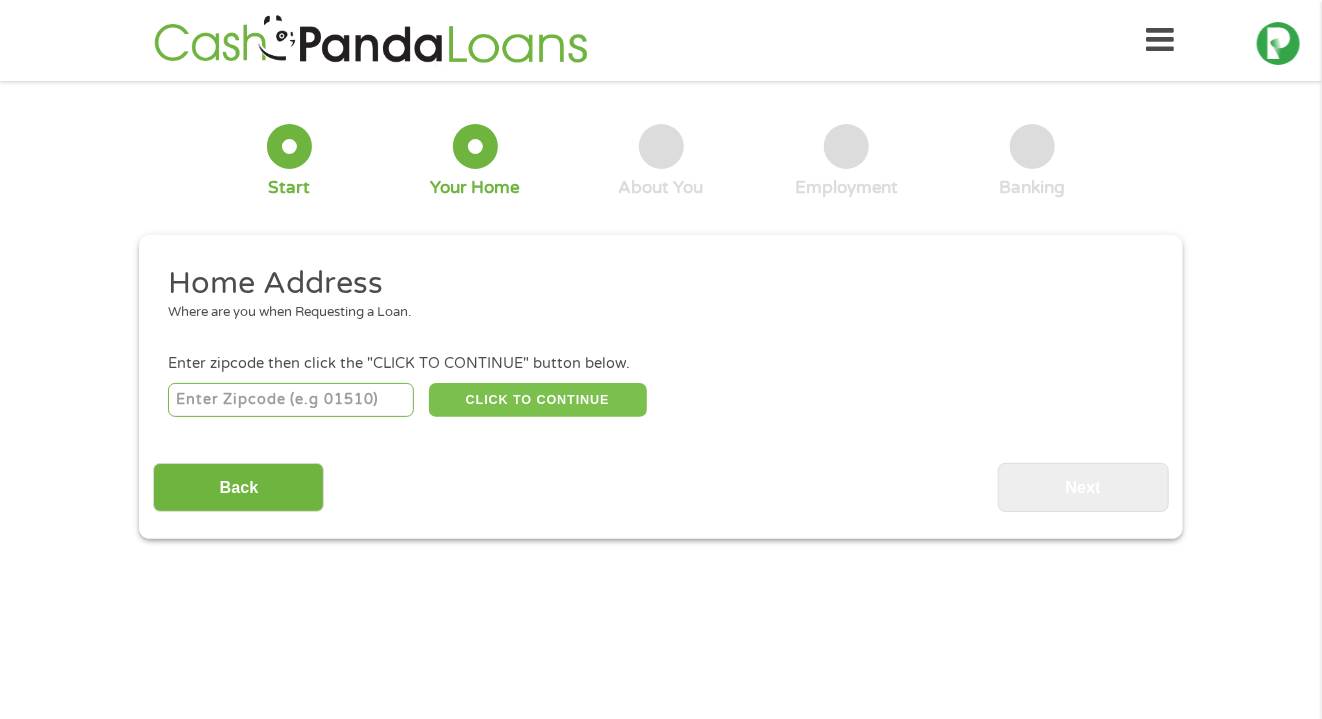 click on "CLICK TO CONTINUE" at bounding box center [538, 400] 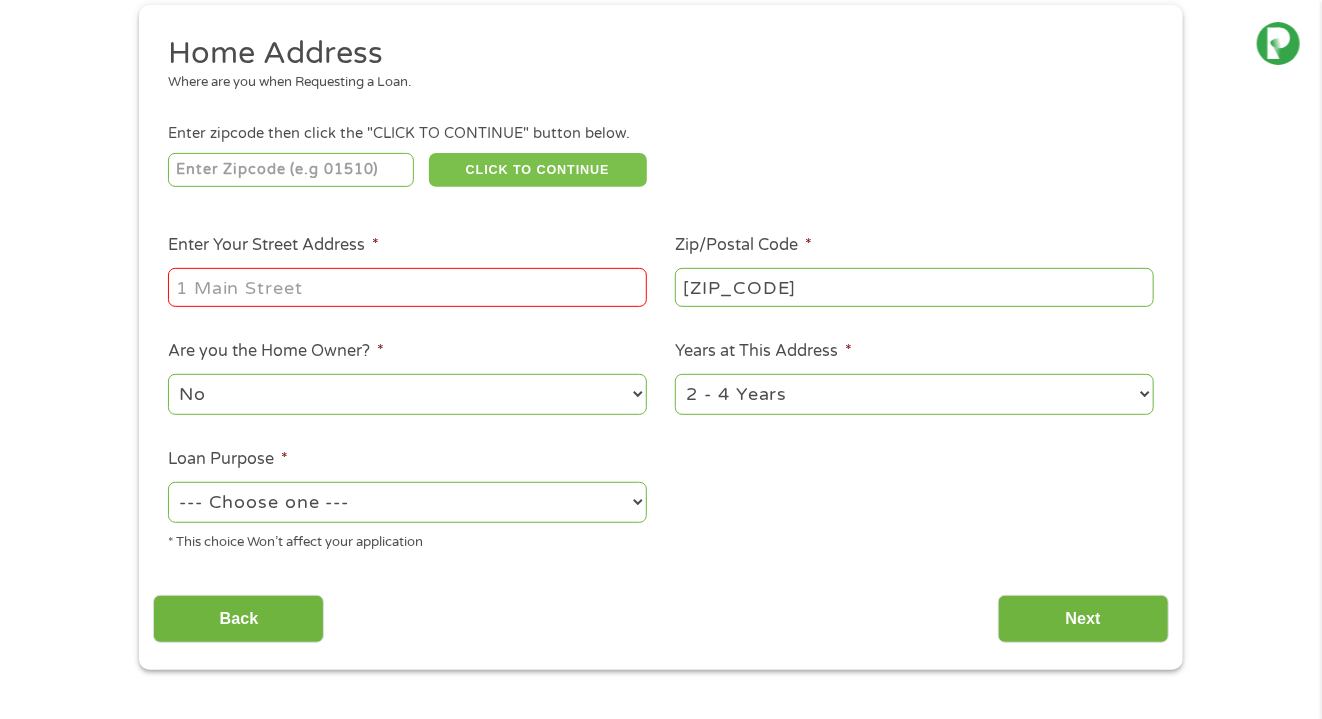 scroll, scrollTop: 232, scrollLeft: 0, axis: vertical 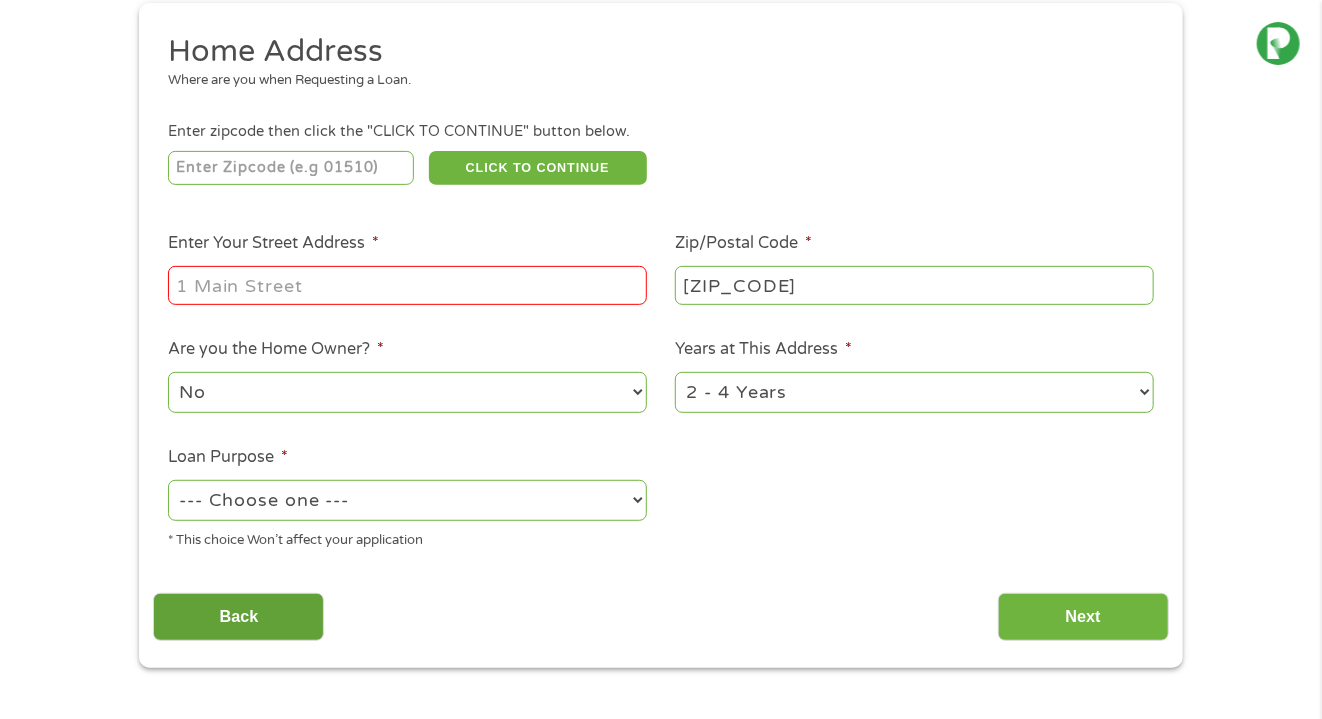 click on "Back" at bounding box center [238, 617] 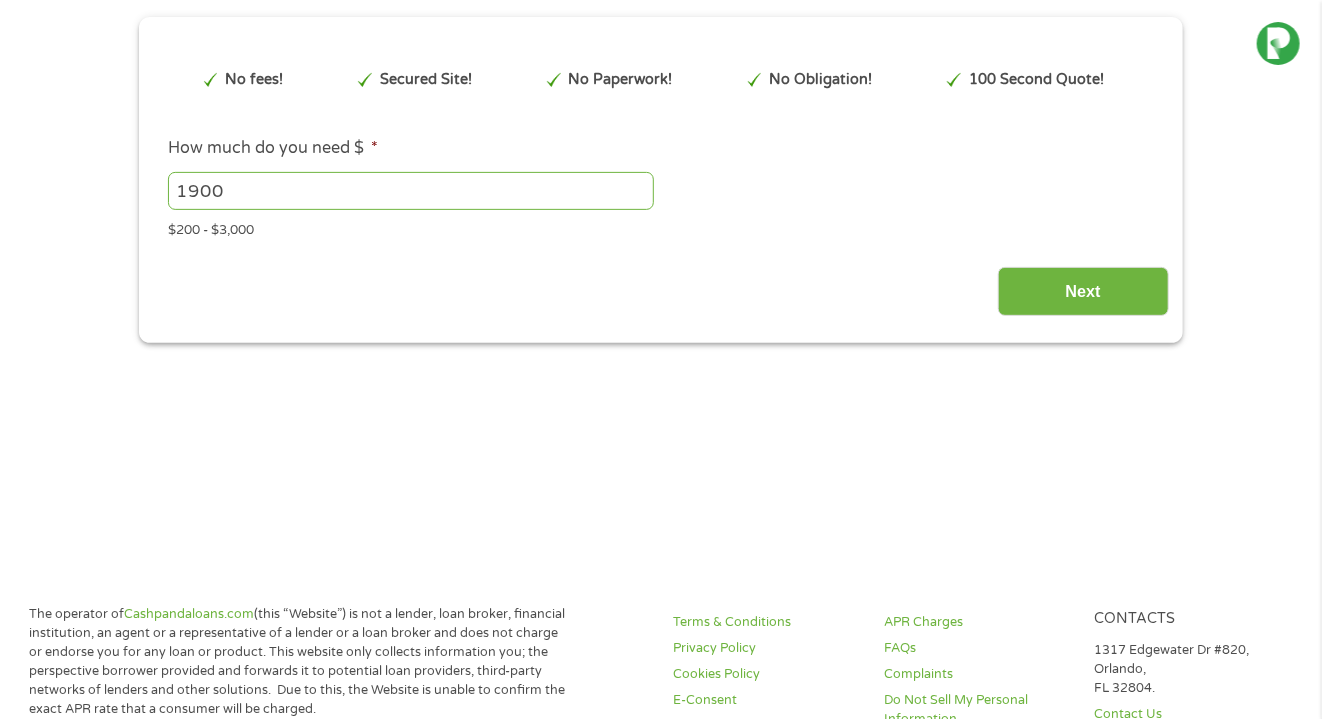 scroll, scrollTop: 61, scrollLeft: 0, axis: vertical 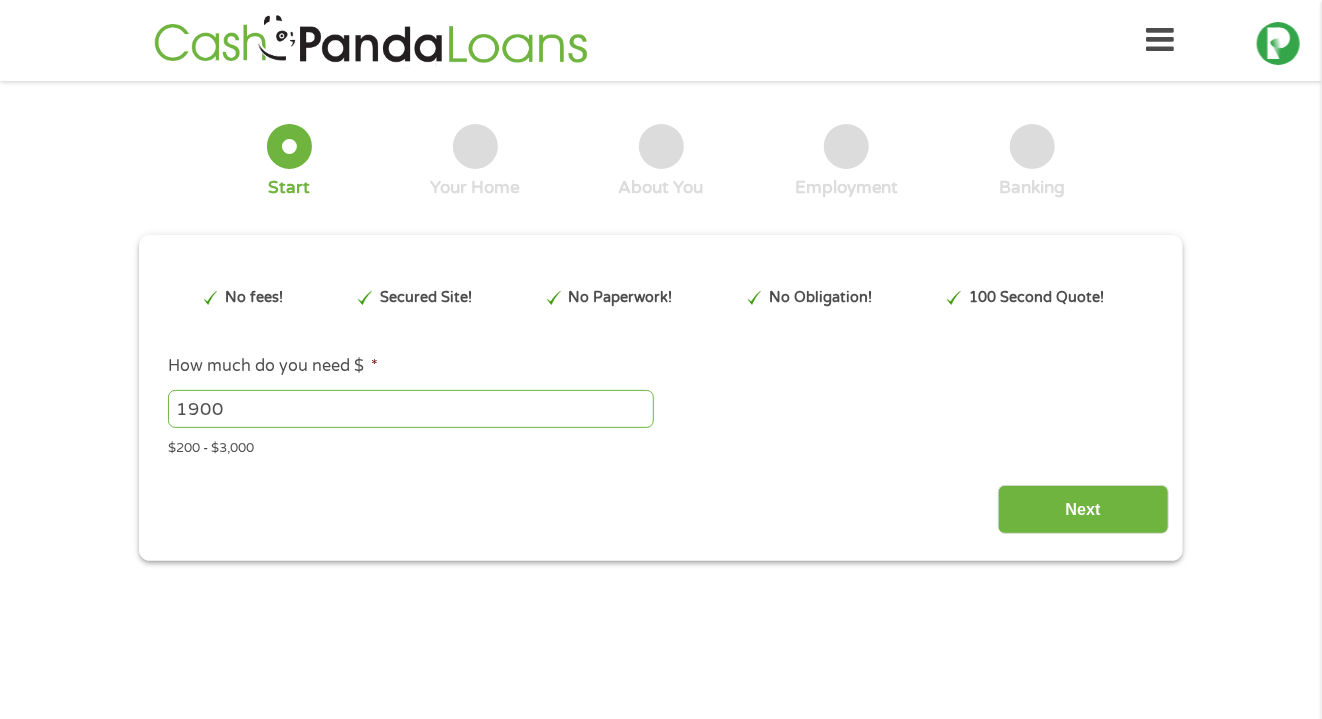 click on "1900" at bounding box center [411, 409] 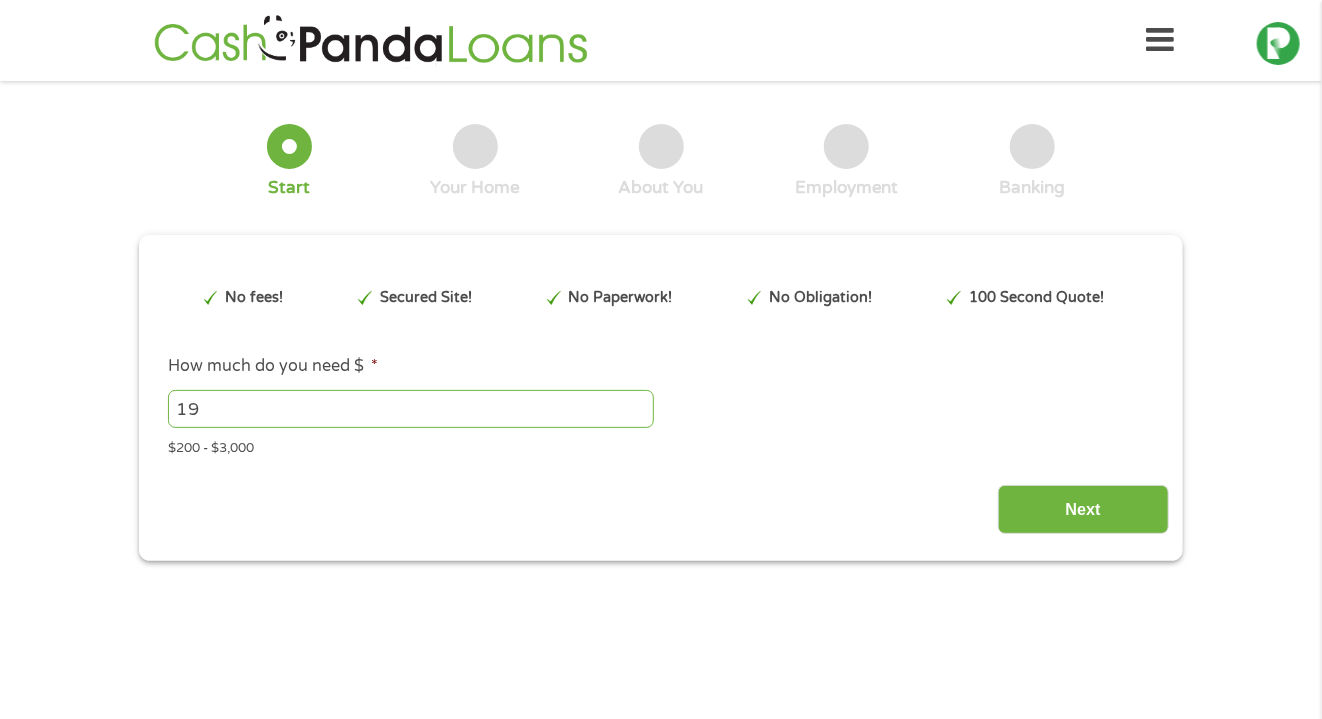 type on "1" 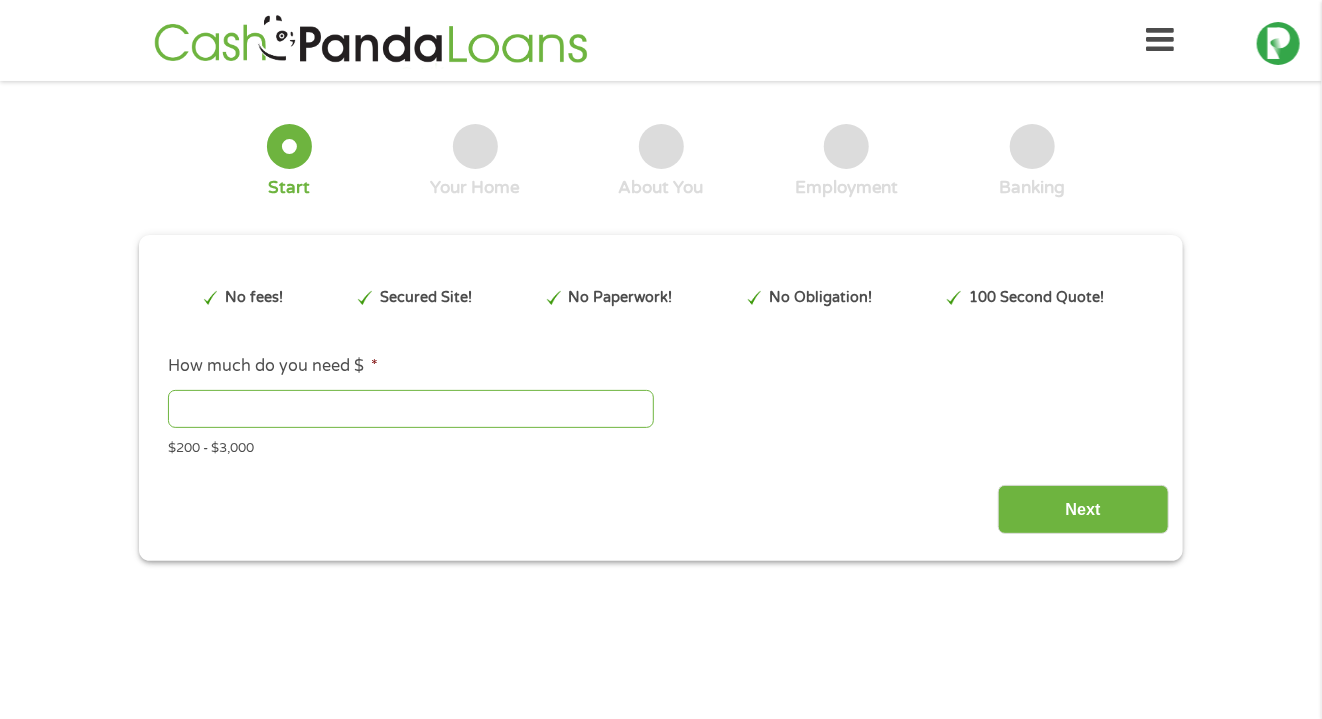 type on "2" 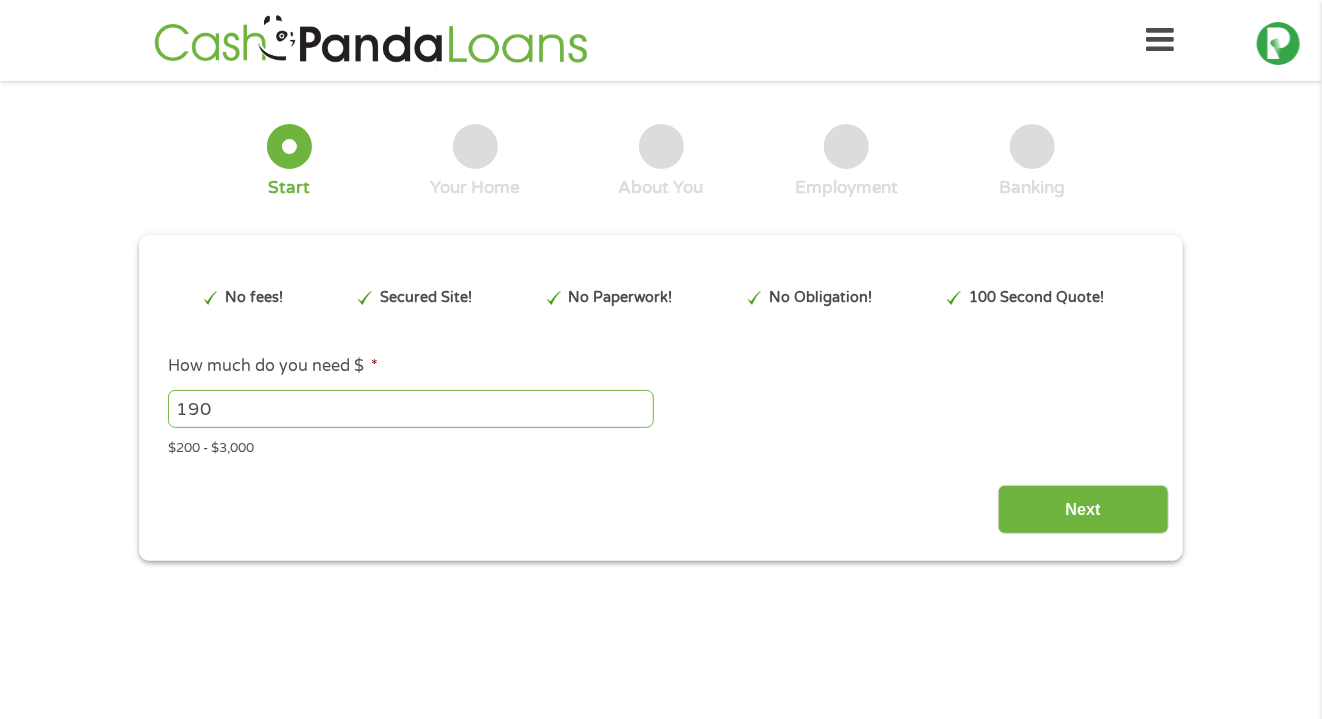 type on "1900" 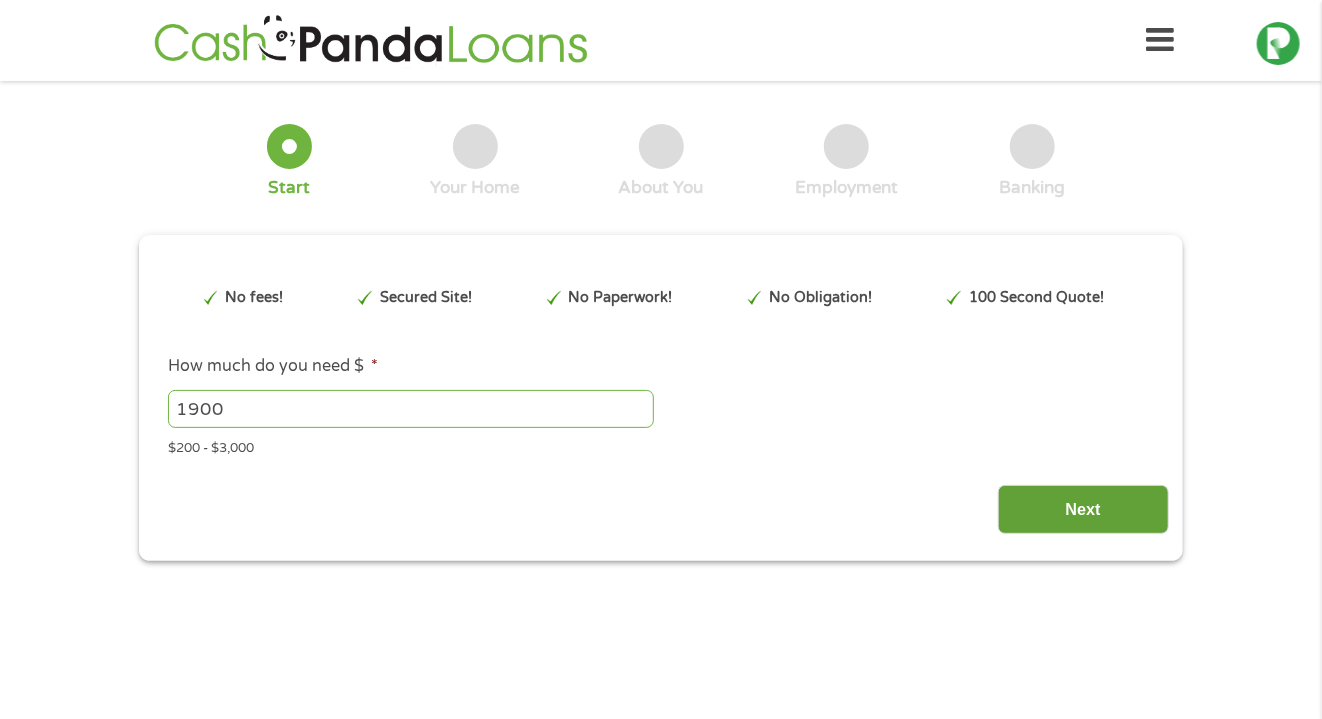 click on "Next" at bounding box center [1083, 509] 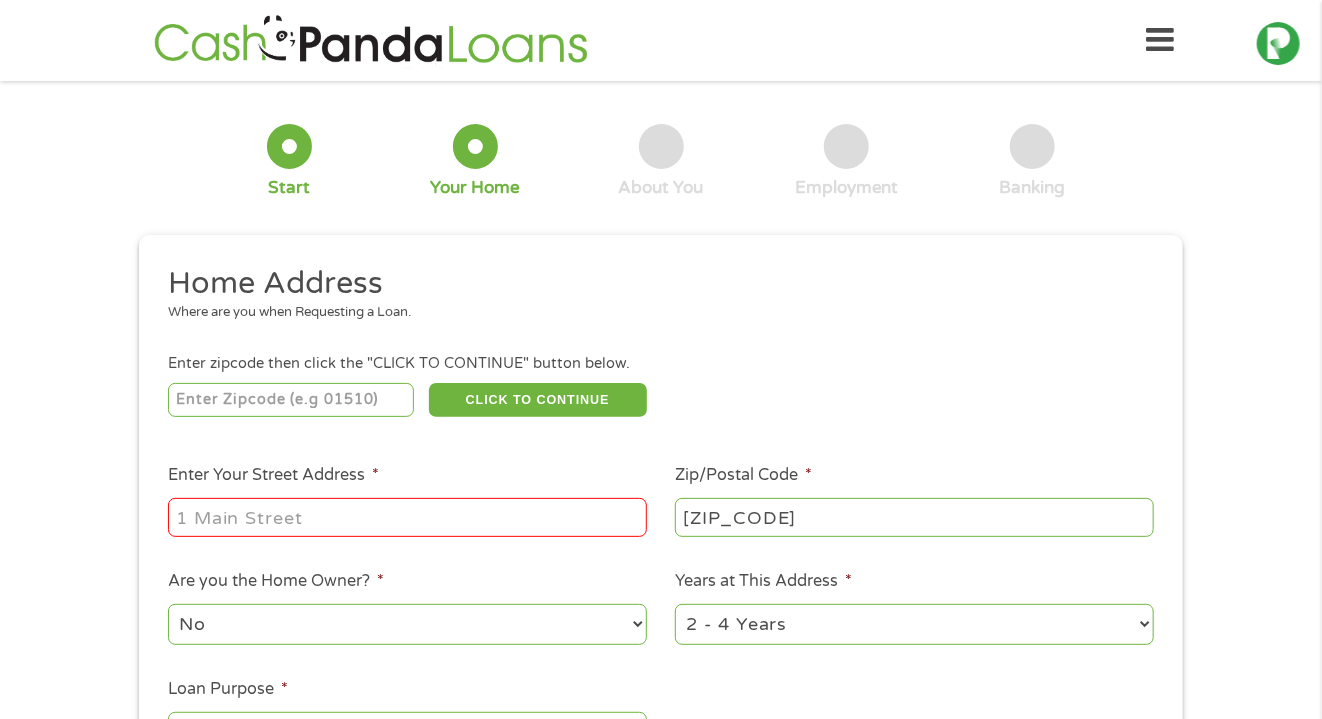 scroll, scrollTop: 8, scrollLeft: 8, axis: both 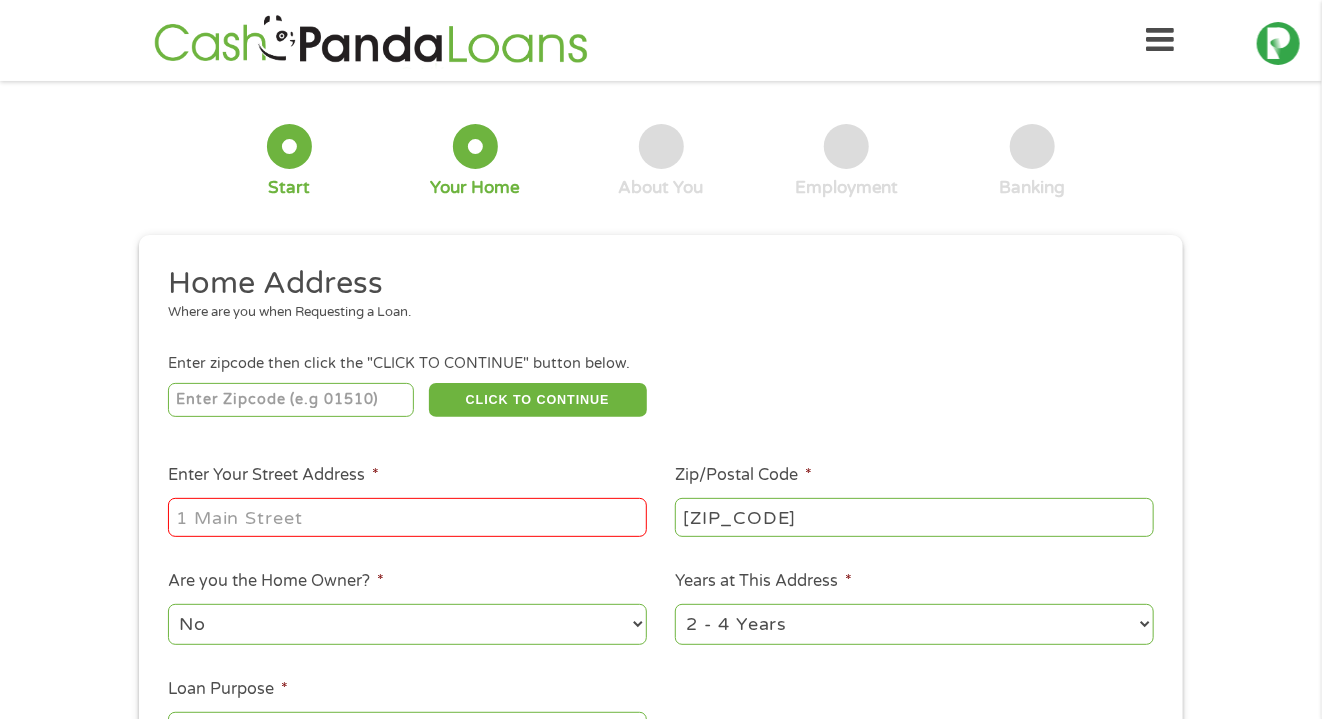 click on "Enter Your Street Address *" at bounding box center (407, 517) 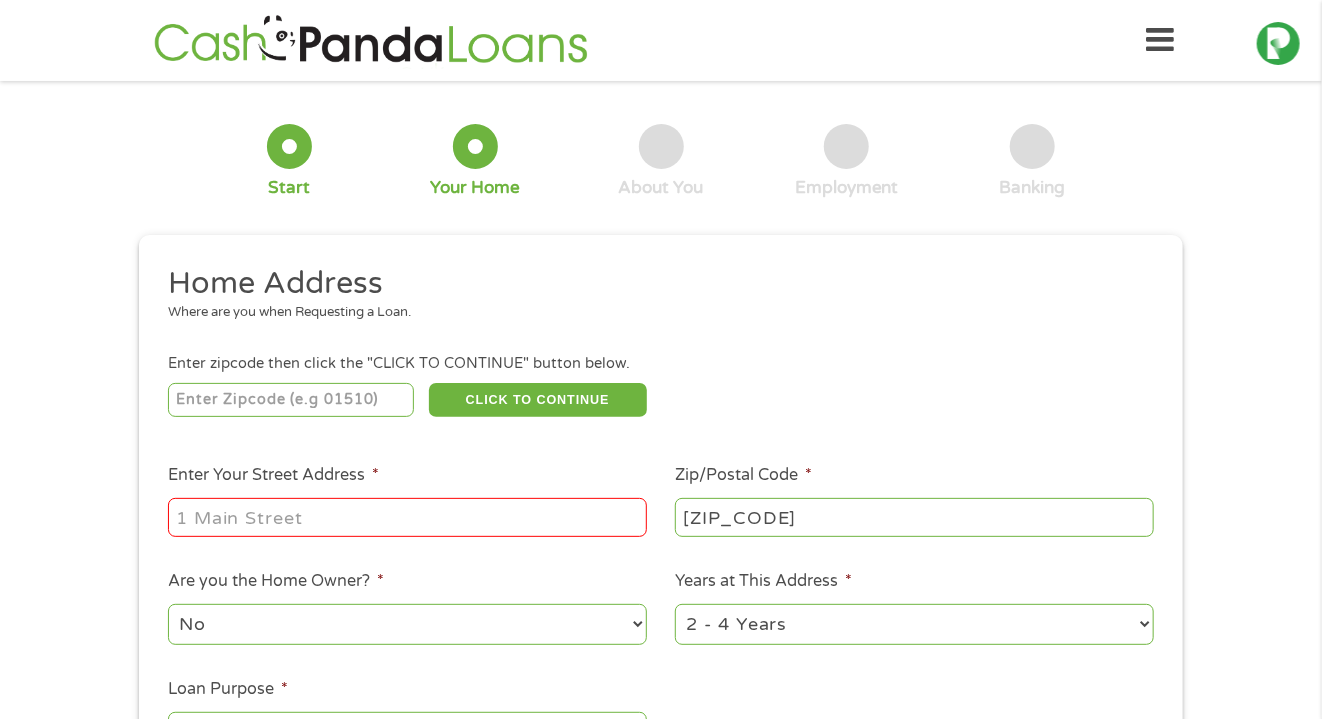 type on "[NUMBER] [STREET] [STREET_SUFFIX]" 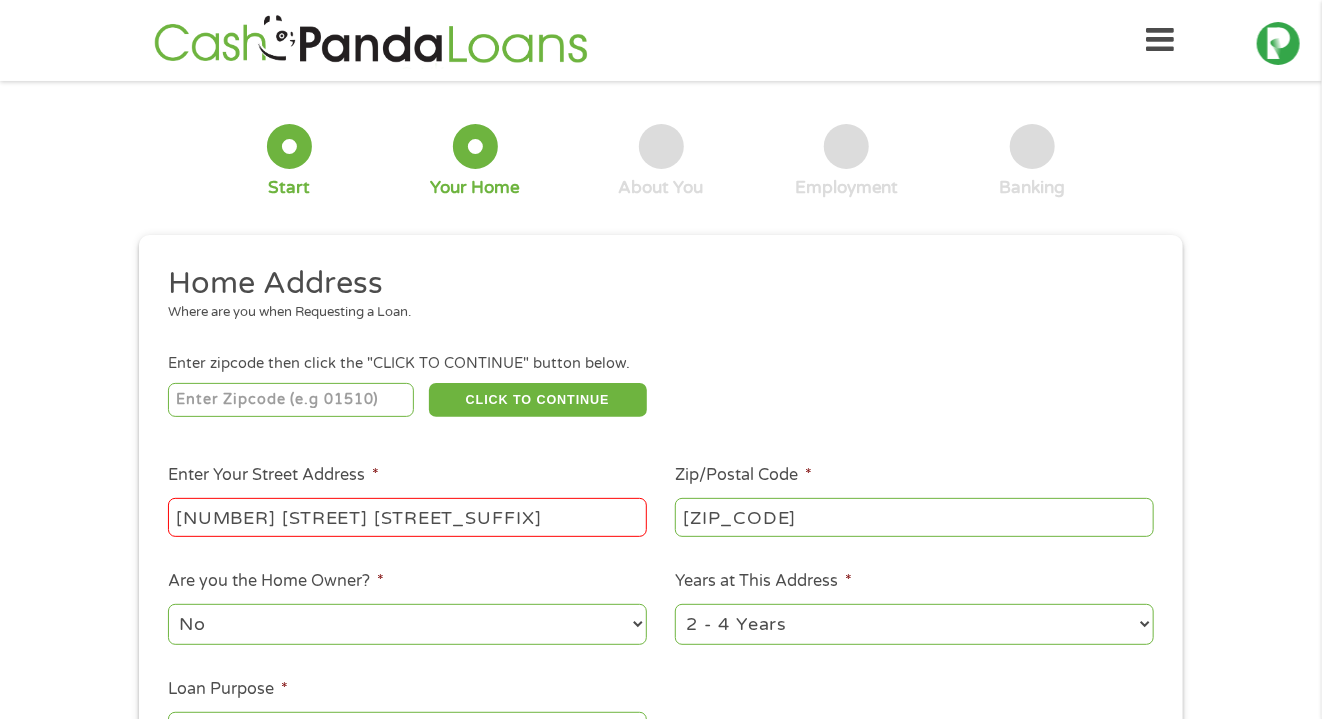type on "[ZIP_CODE]" 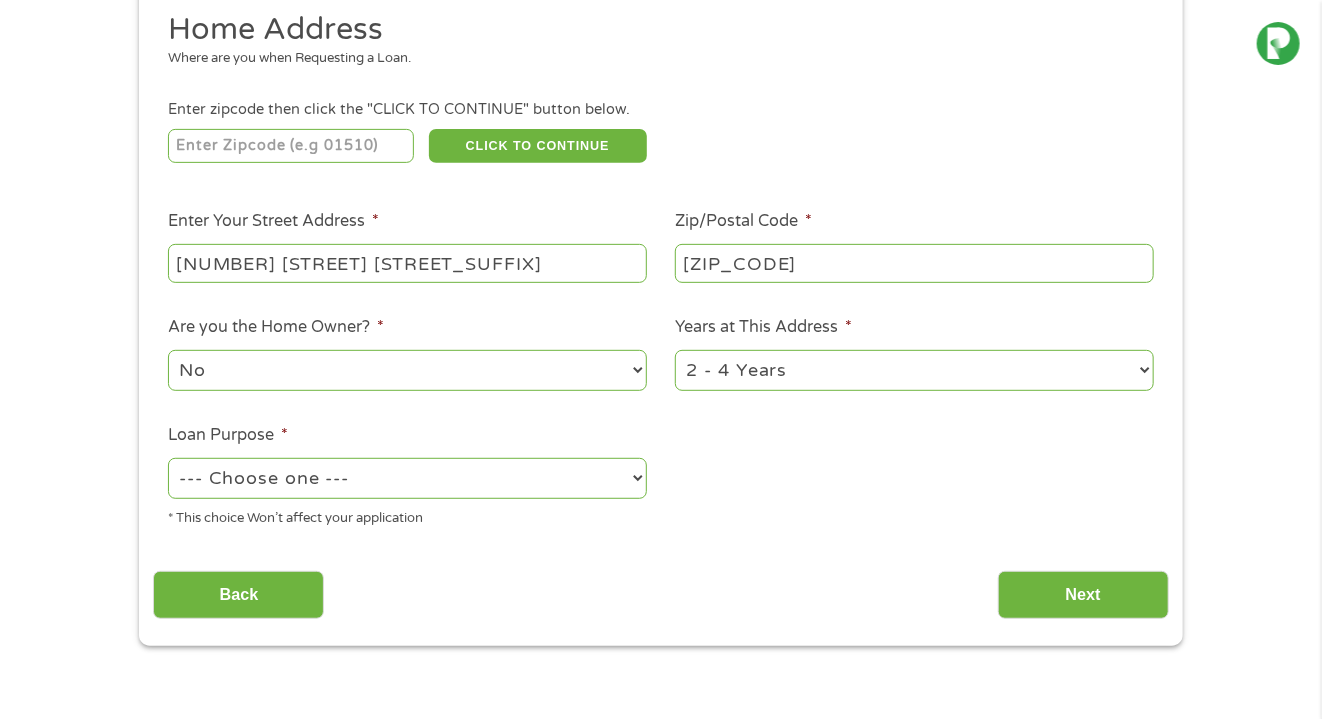 scroll, scrollTop: 257, scrollLeft: 0, axis: vertical 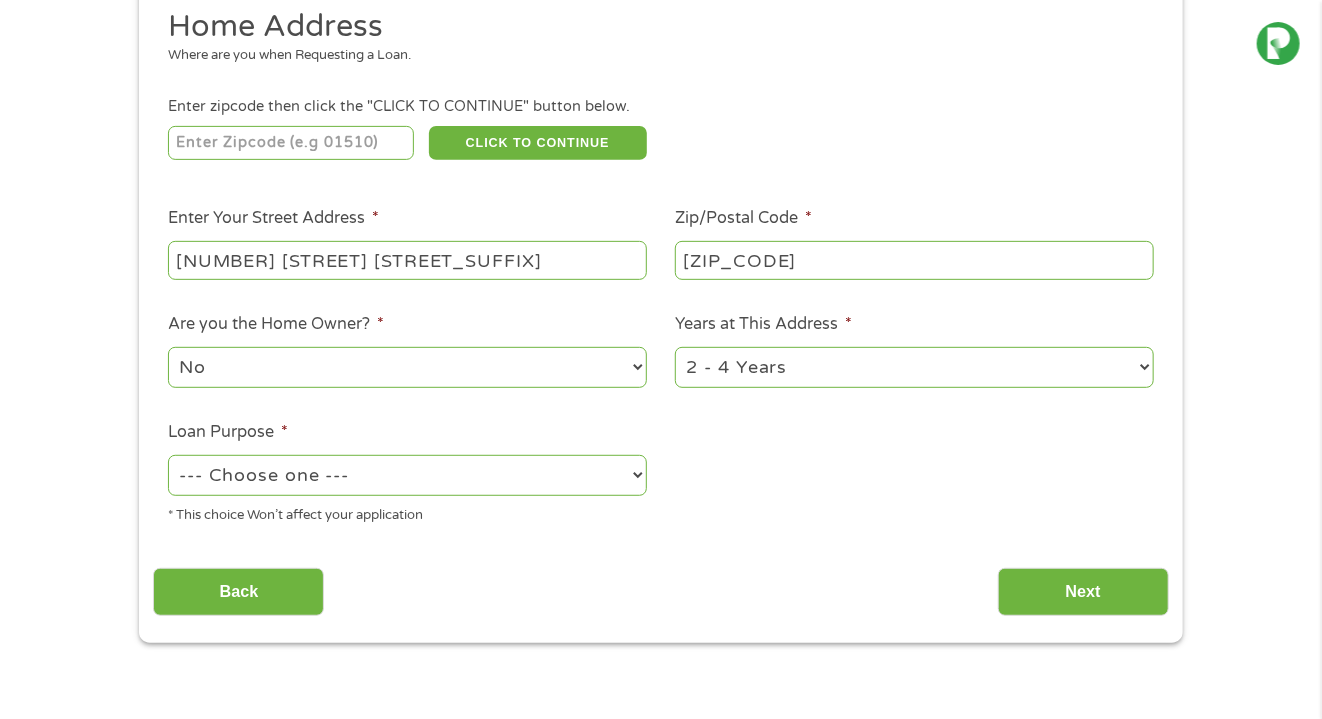 click on "--- Choose one --- Pay Bills Debt Consolidation Home Improvement Major Purchase Car Loan Short Term Cash Medical Expenses Other" at bounding box center [407, 475] 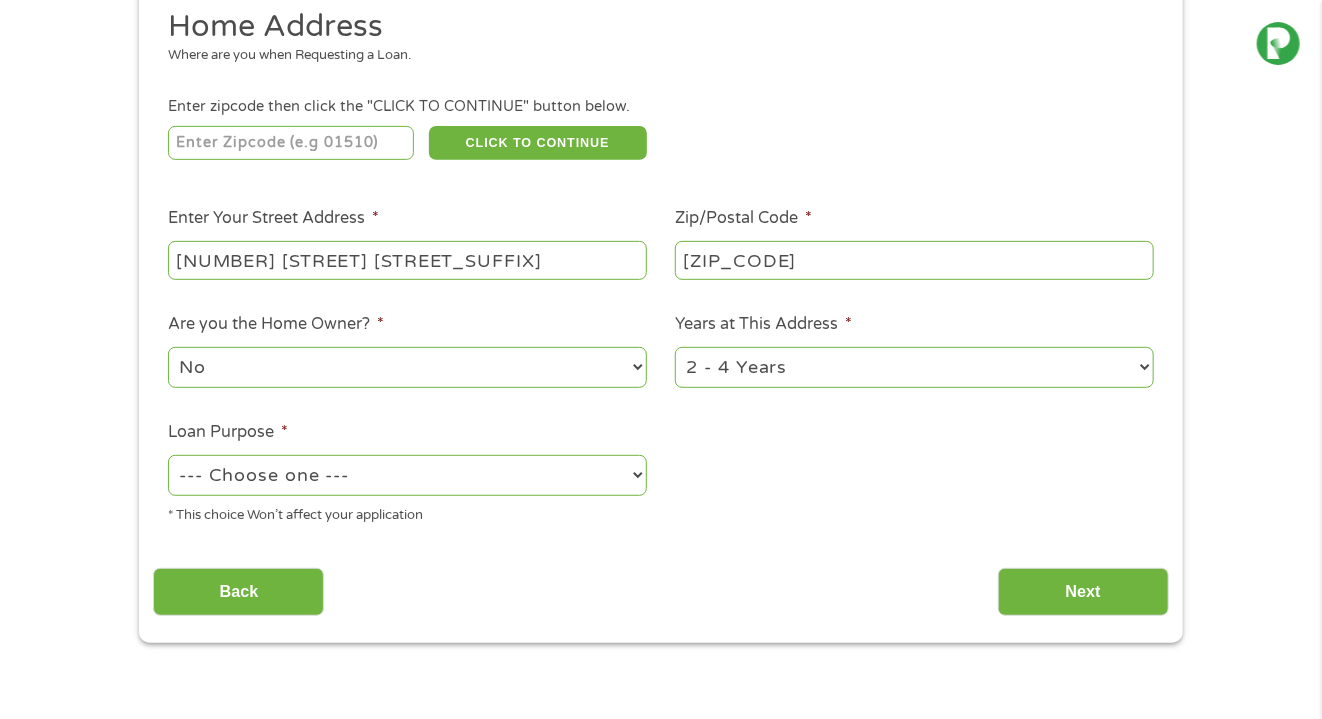 select on "shorttermcash" 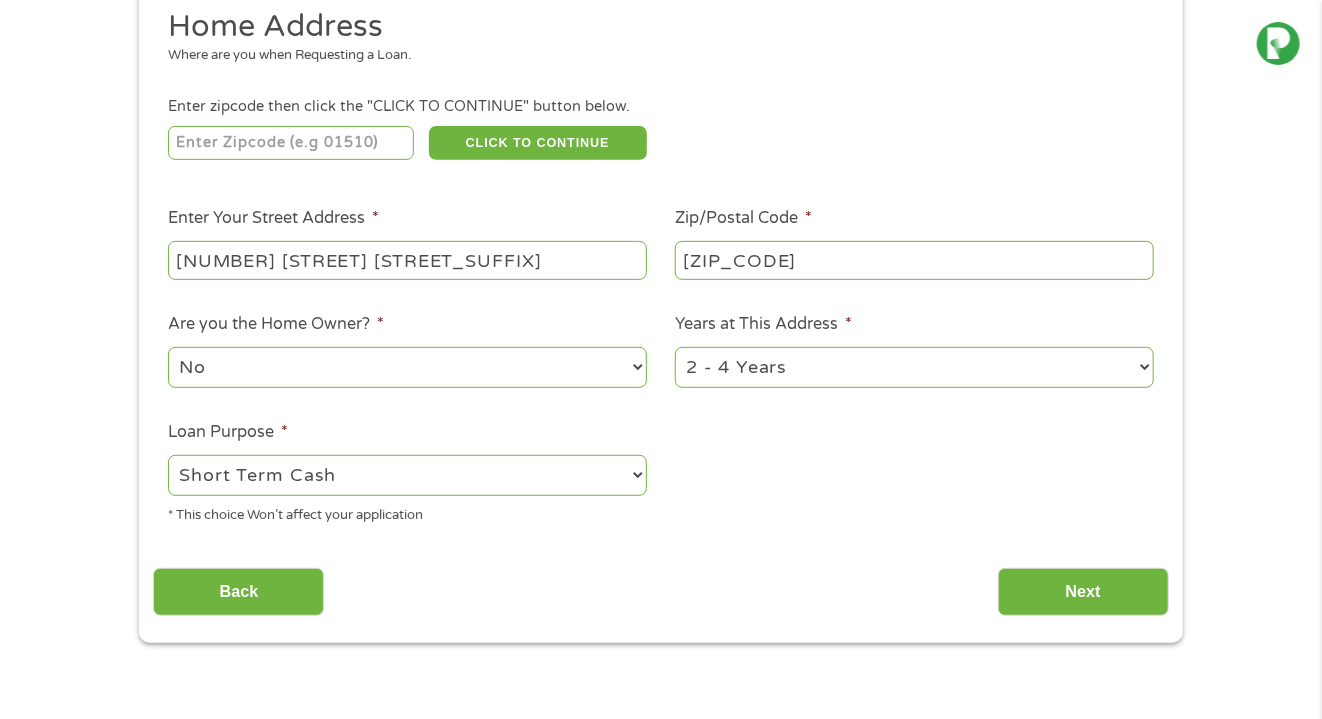 click on "--- Choose one --- Pay Bills Debt Consolidation Home Improvement Major Purchase Car Loan Short Term Cash Medical Expenses Other" at bounding box center [407, 475] 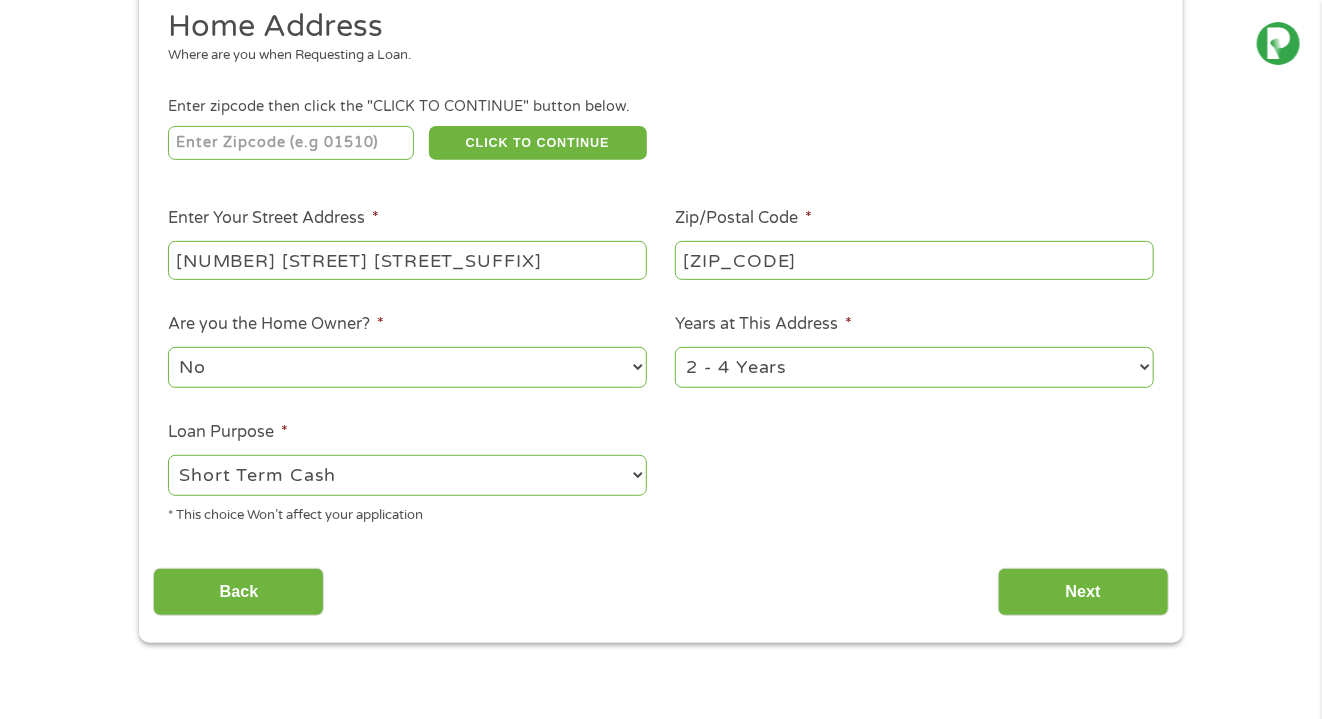 select on "60months" 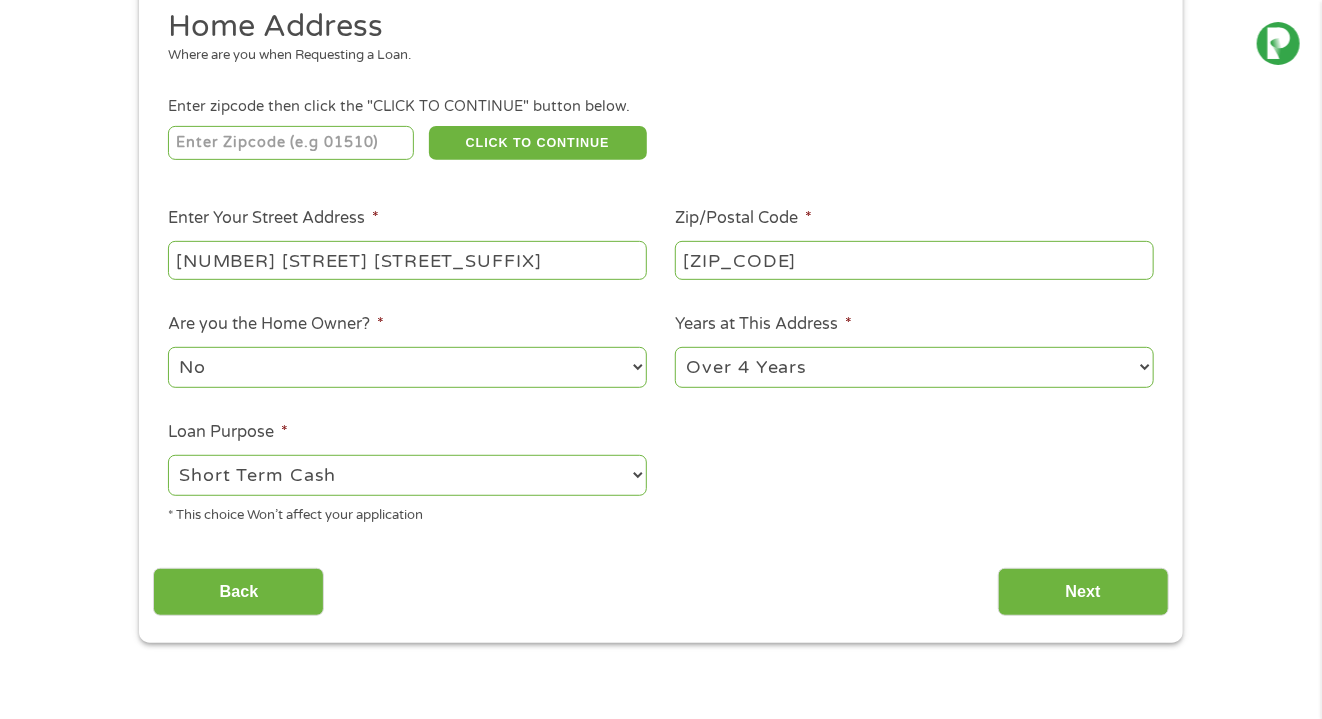 click on "1 Year or less 1 - 2 Years 2 - 4 Years Over 4 Years" at bounding box center (914, 367) 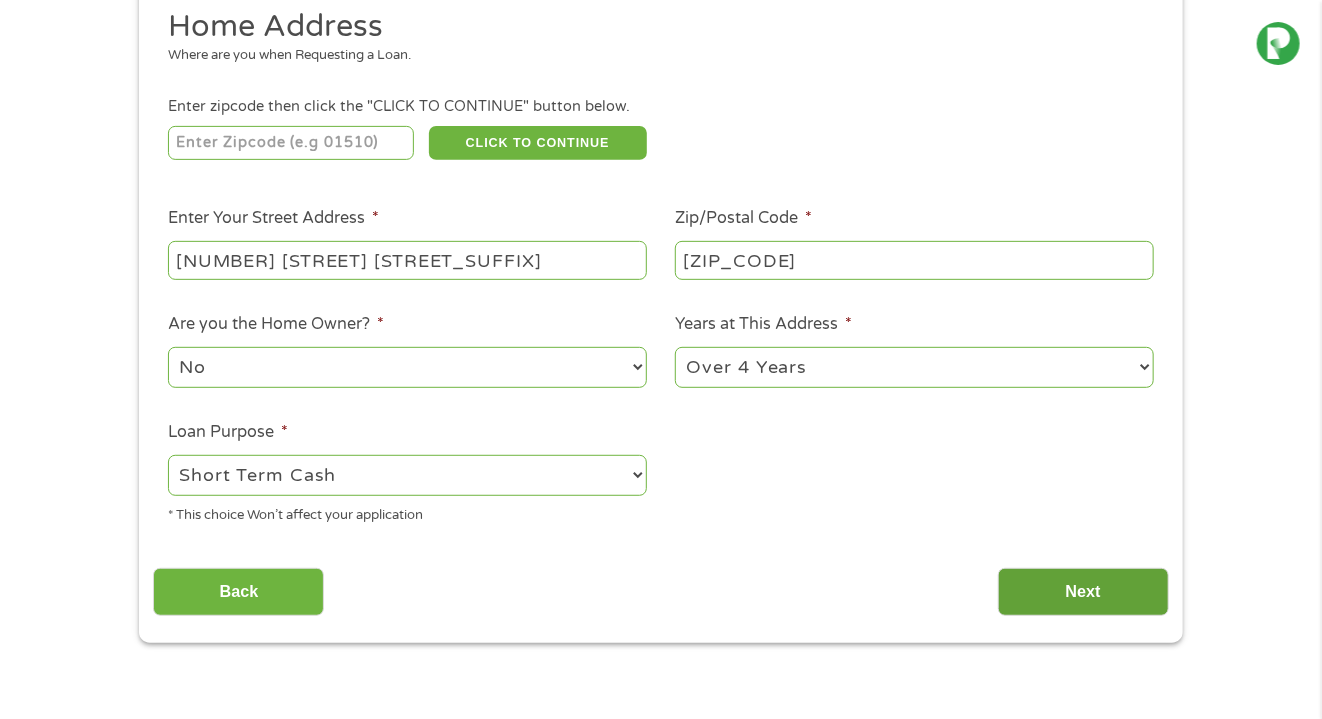 click on "Next" at bounding box center [1083, 592] 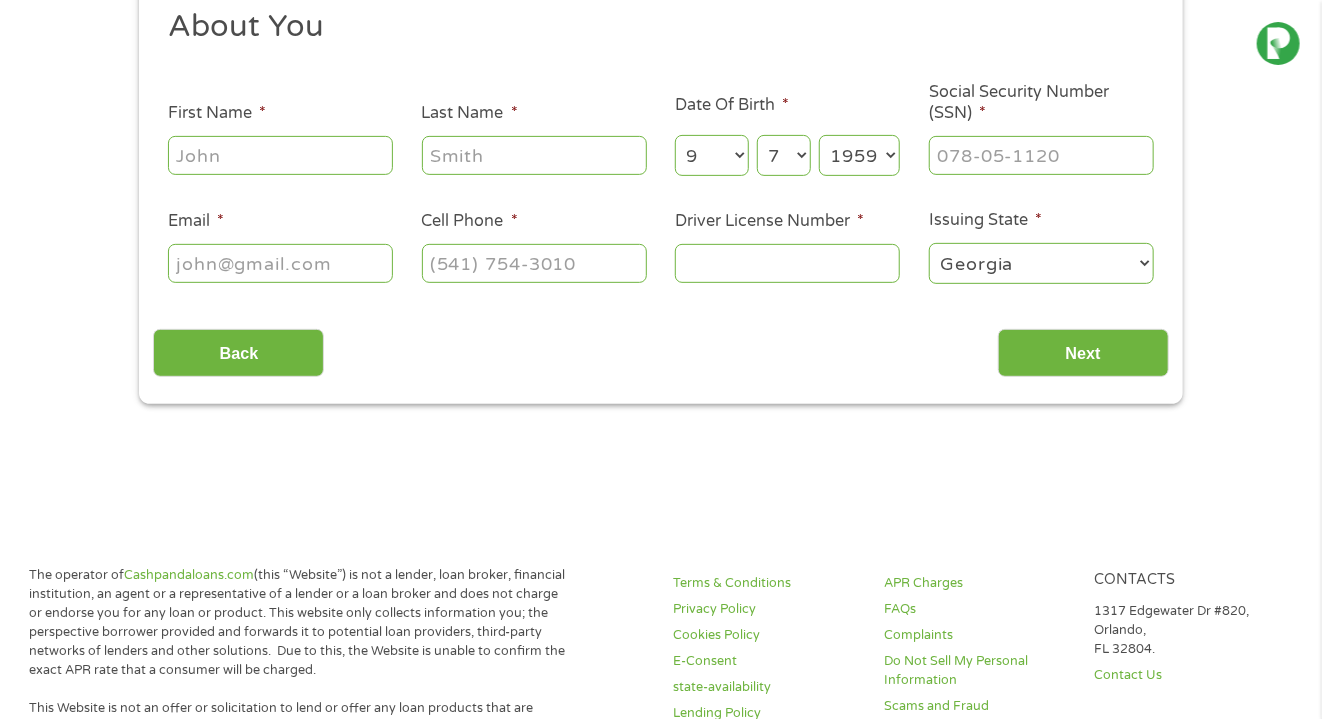 scroll, scrollTop: 8, scrollLeft: 8, axis: both 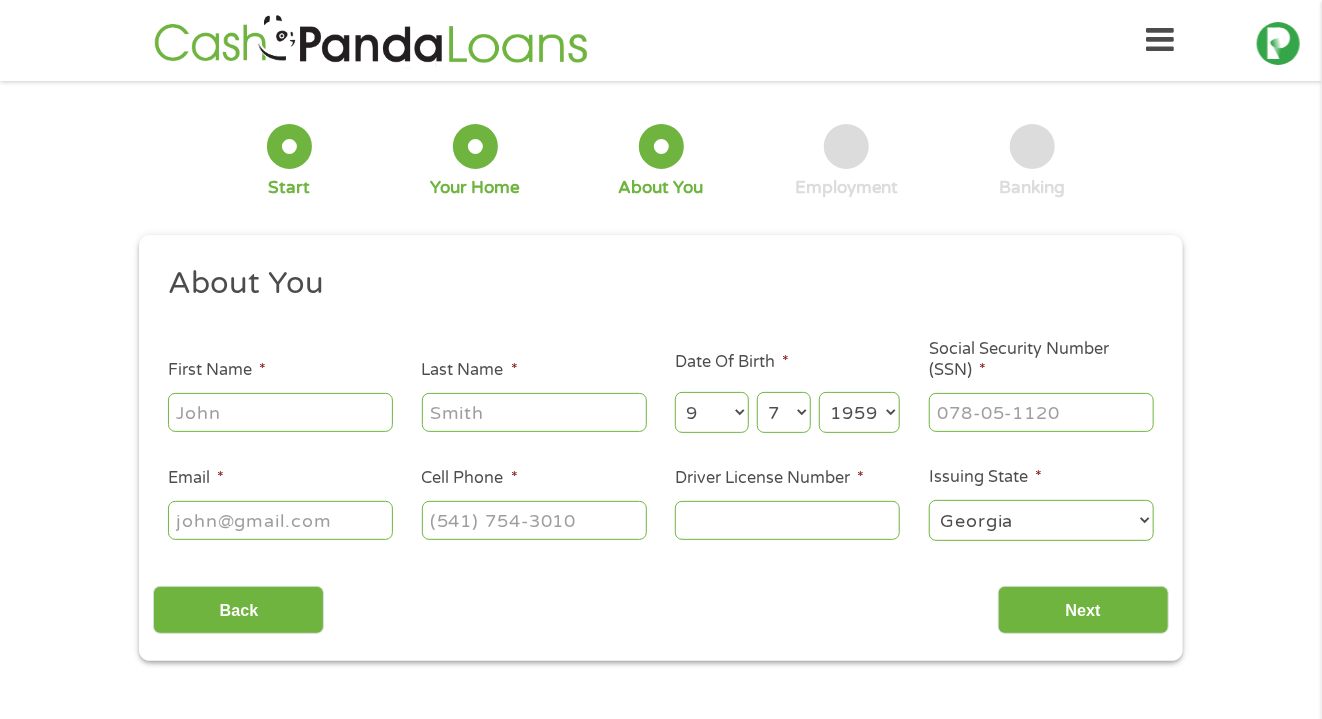 click on "First Name *" at bounding box center [280, 412] 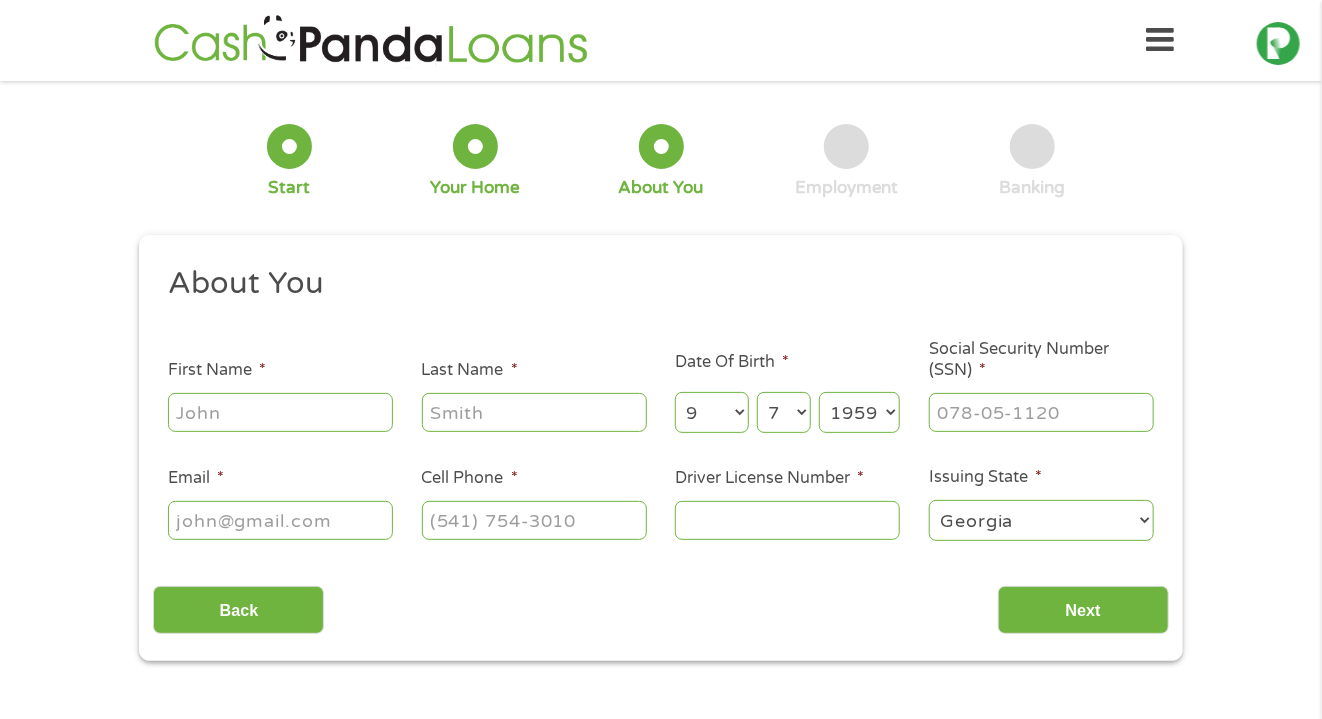 type on "[FIRST]" 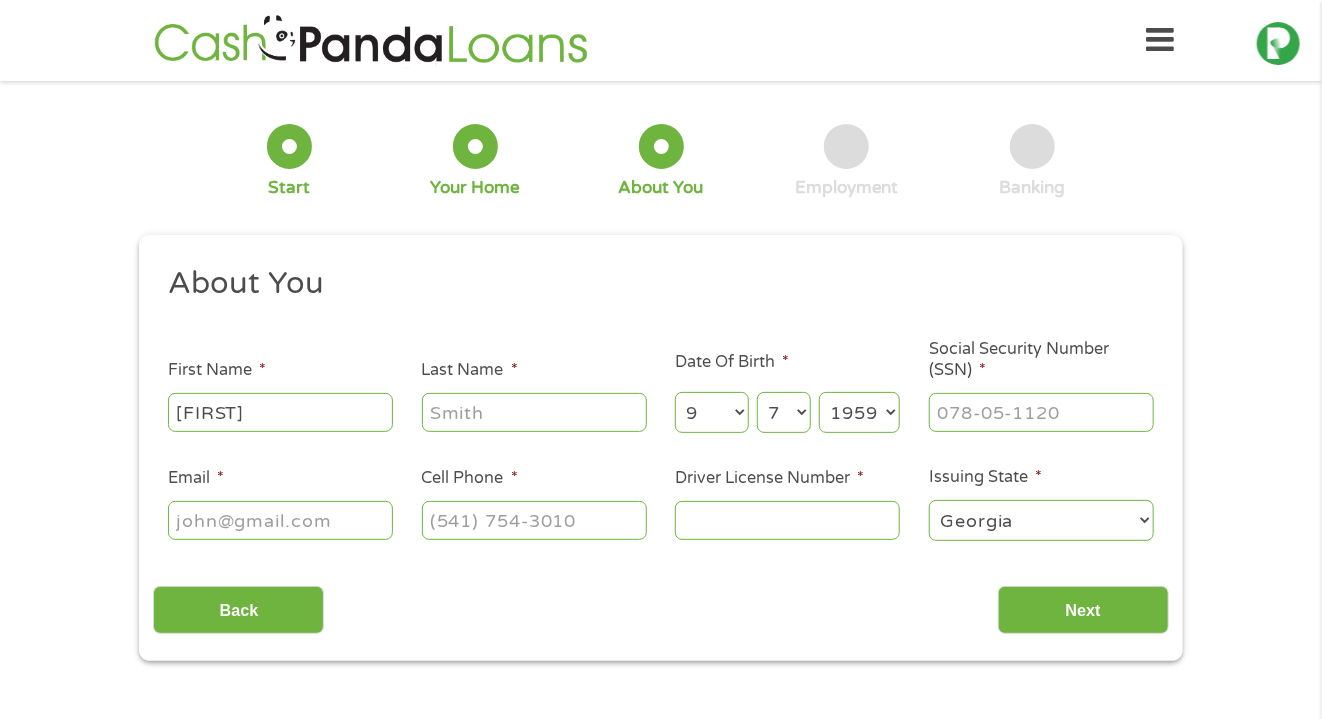 type on "[FIRST] [LAST]" 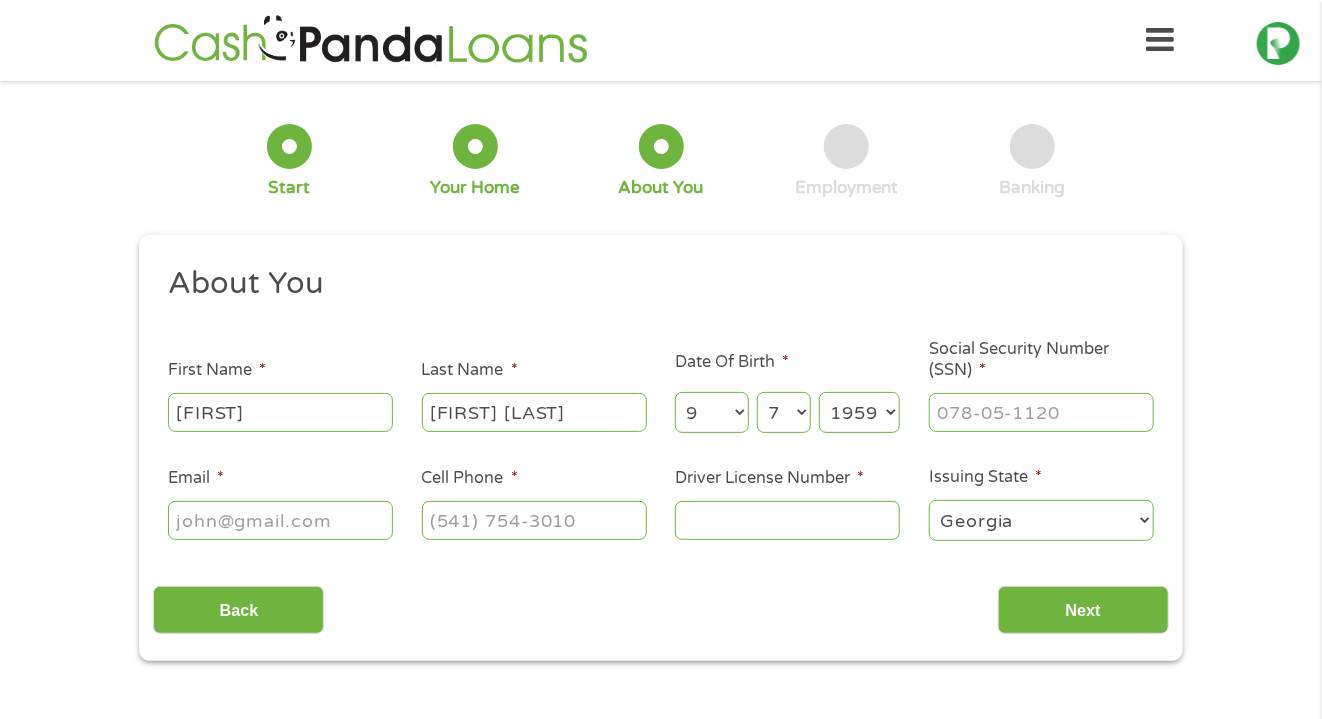 type on "[USERNAME]@[DOMAIN].com" 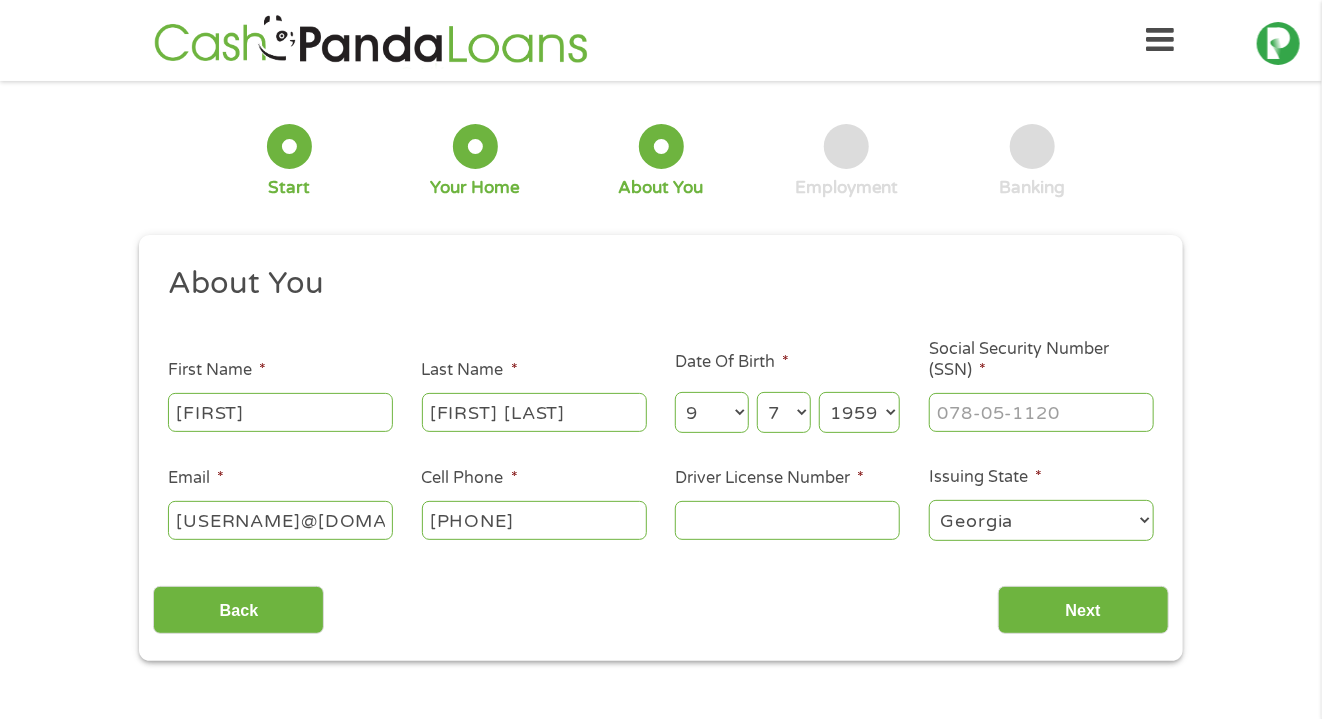 type on "([PHONE]) [PHONE]" 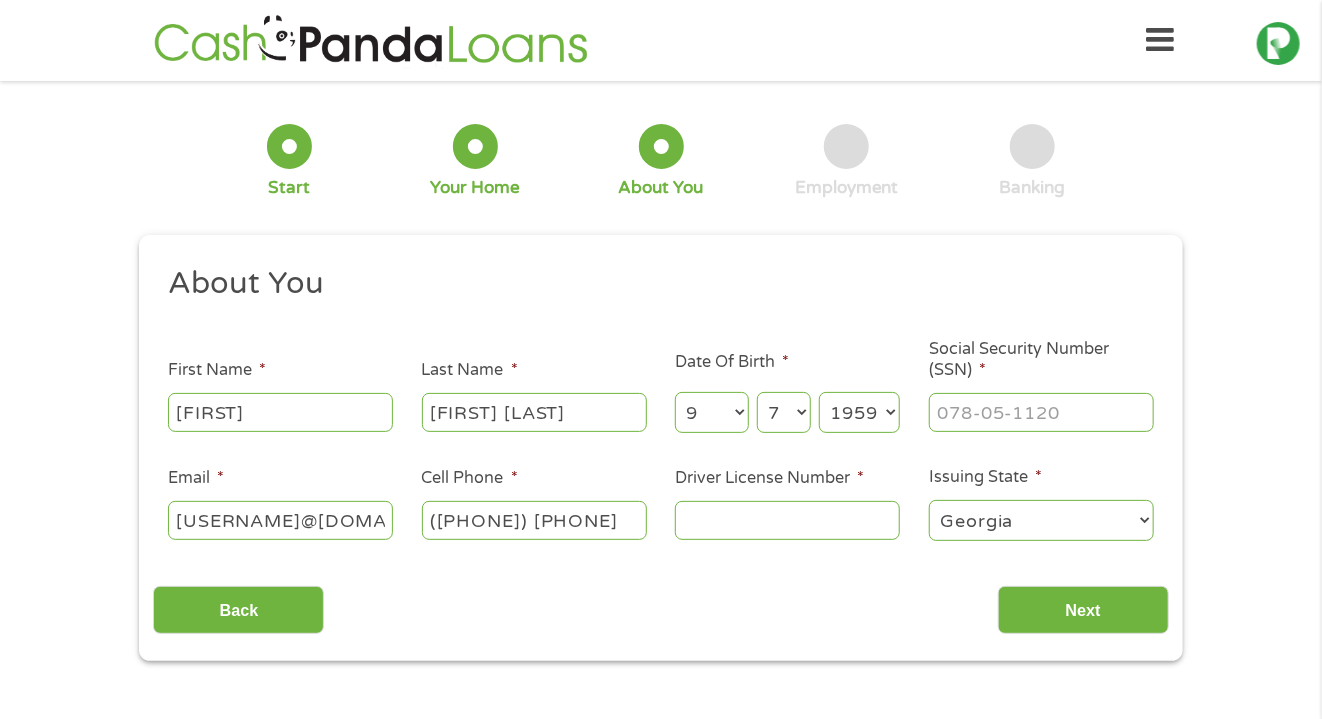 click on "[FIRST] [LAST]" at bounding box center [534, 412] 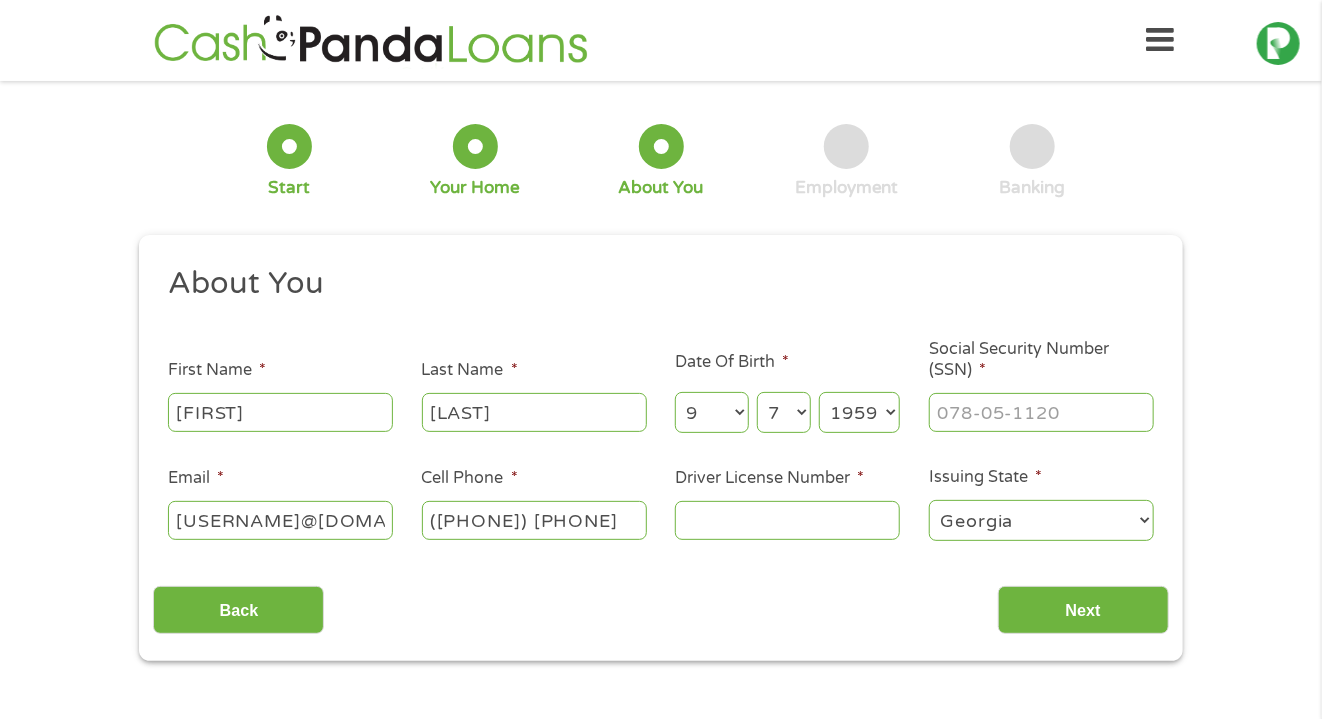 type on "[LAST]" 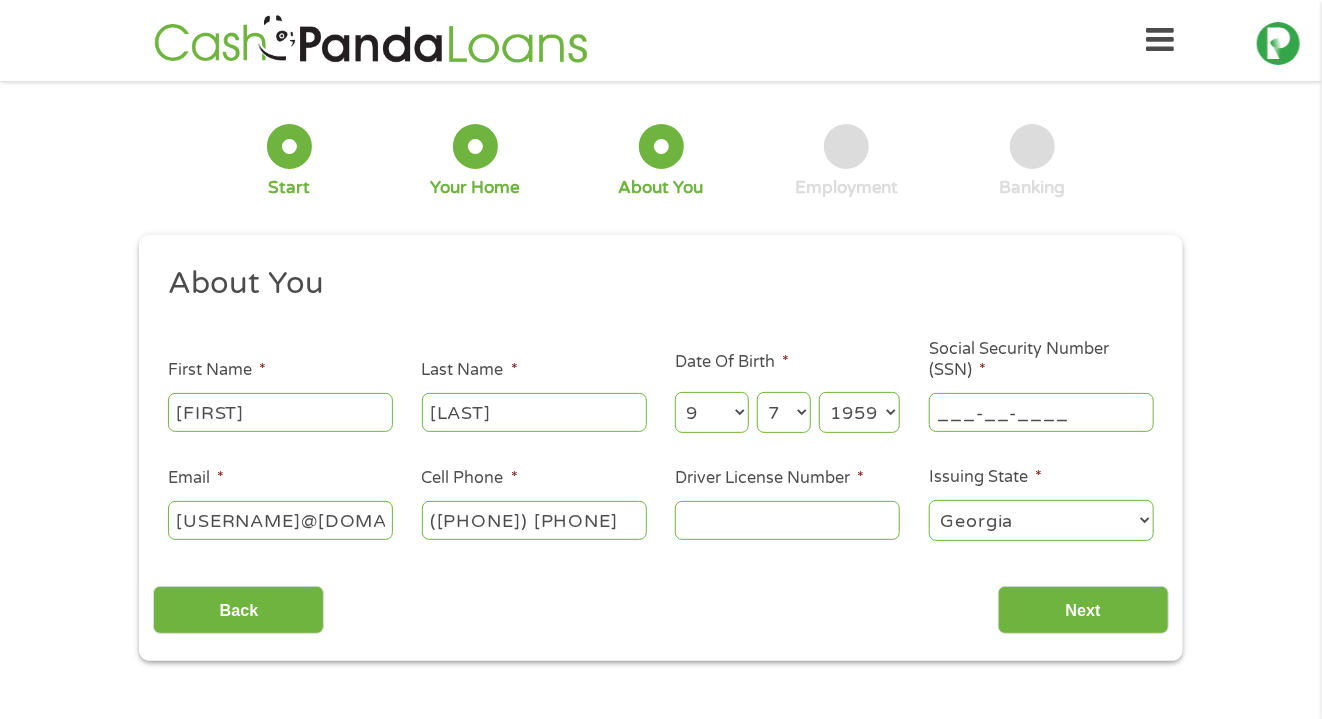 click on "___-__-____" at bounding box center (1041, 412) 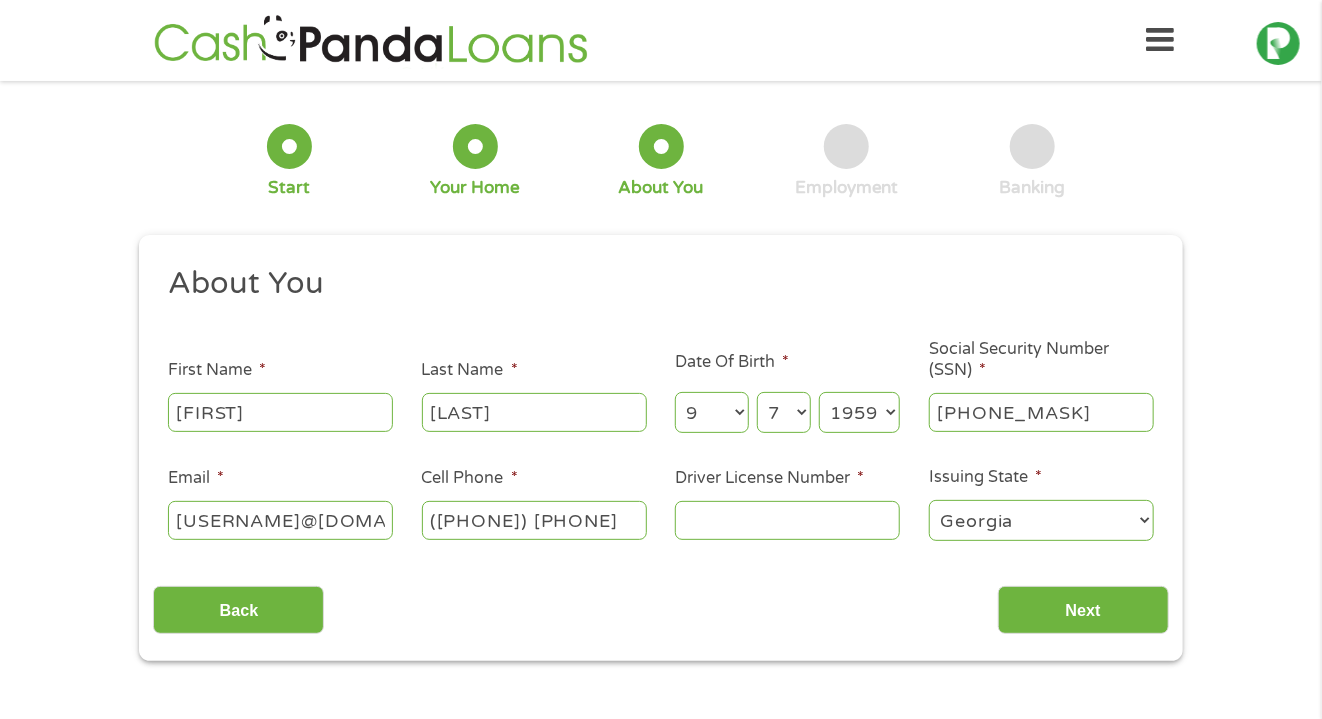 type on "___-__-____" 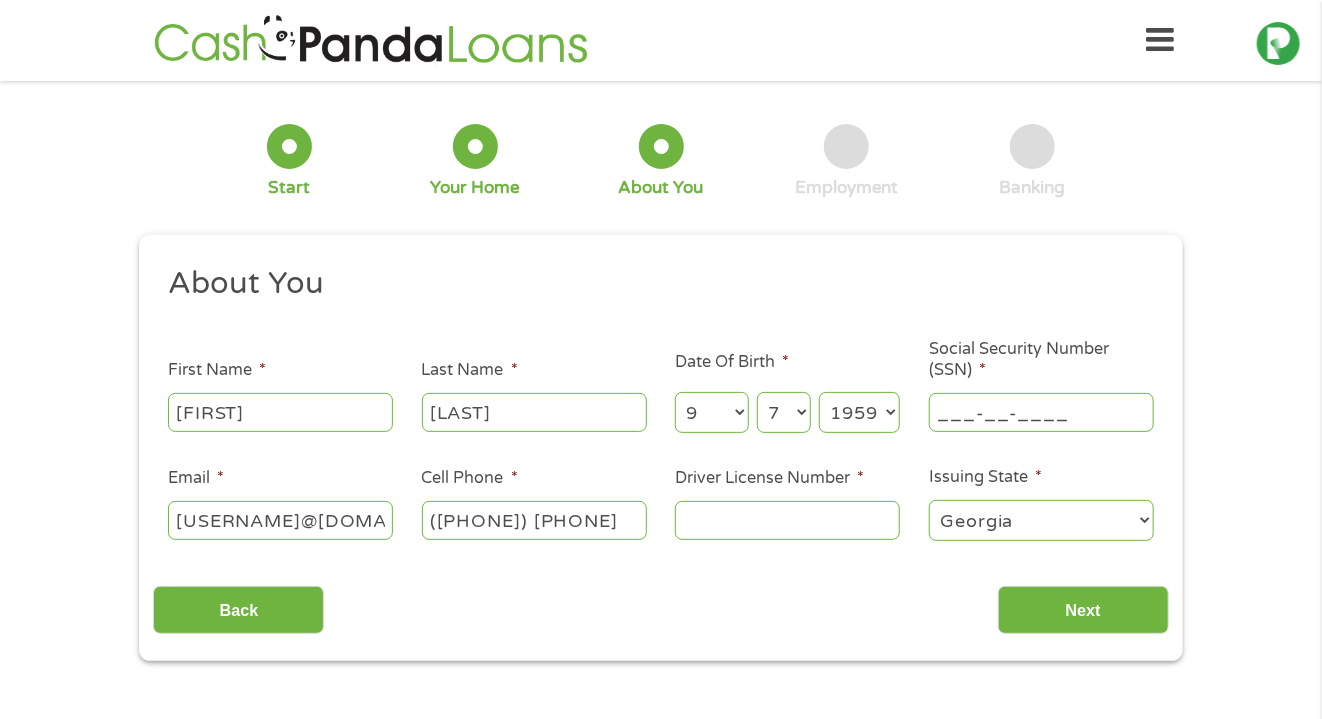 click on "___-__-____" at bounding box center [1041, 412] 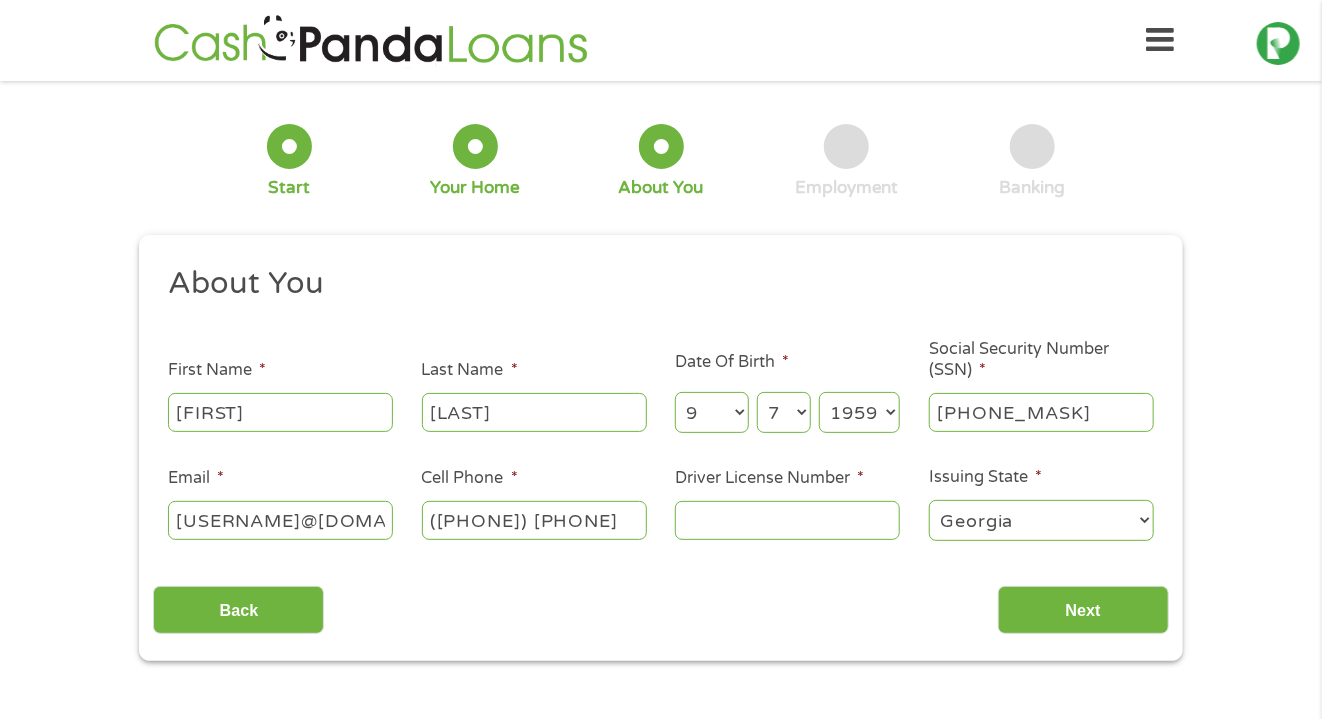 type on "[PHONE]" 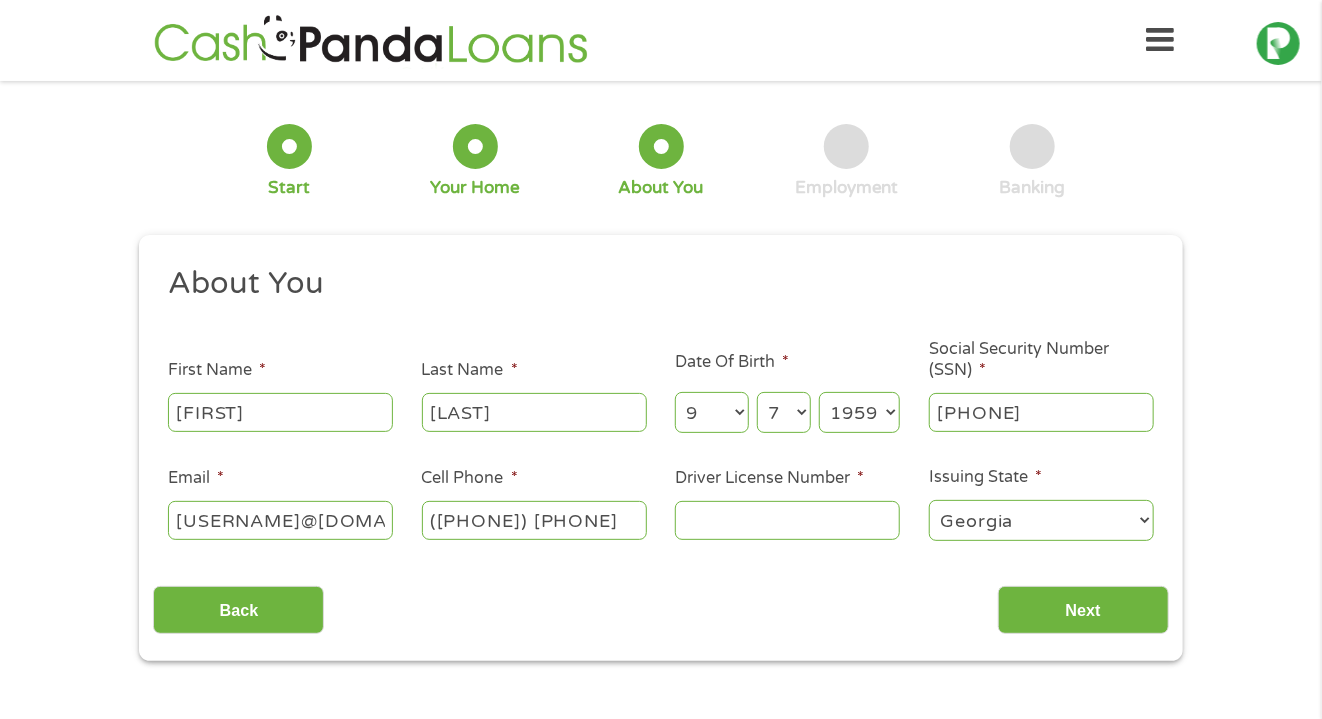 click on "Driver License Number *" at bounding box center [787, 520] 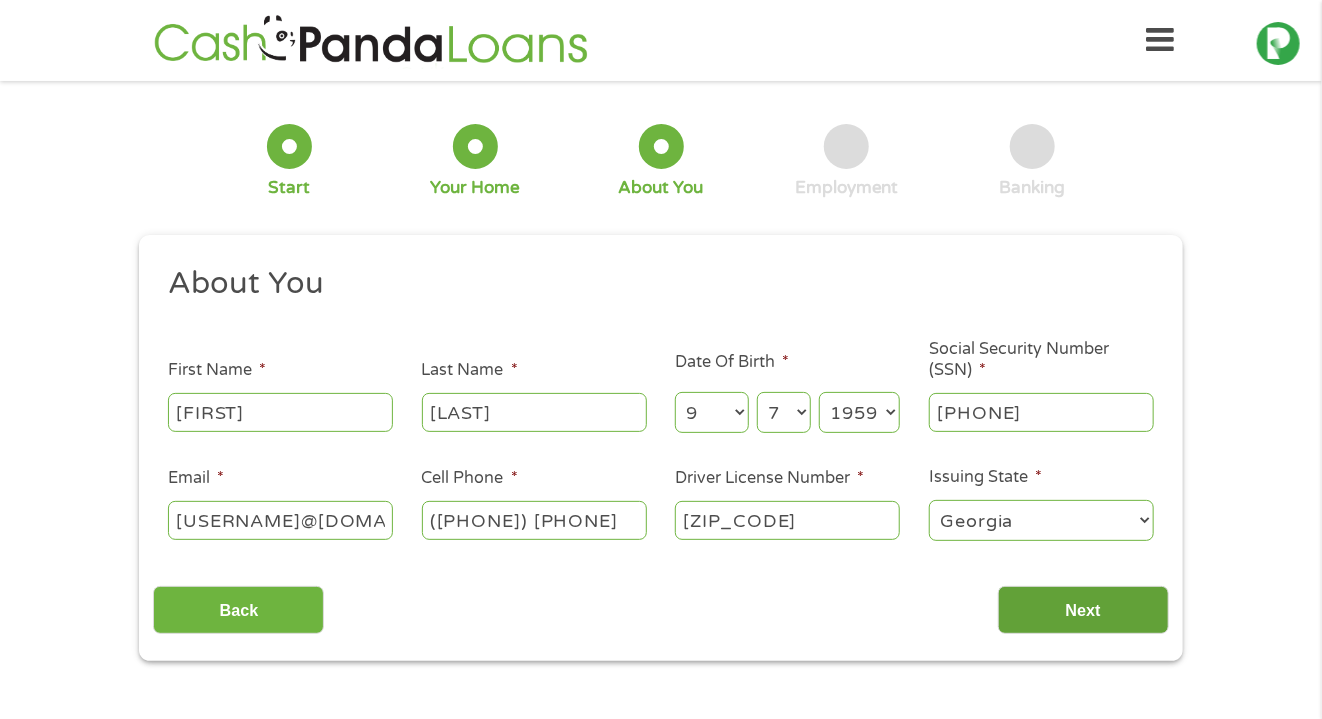 type on "[ZIP_CODE]" 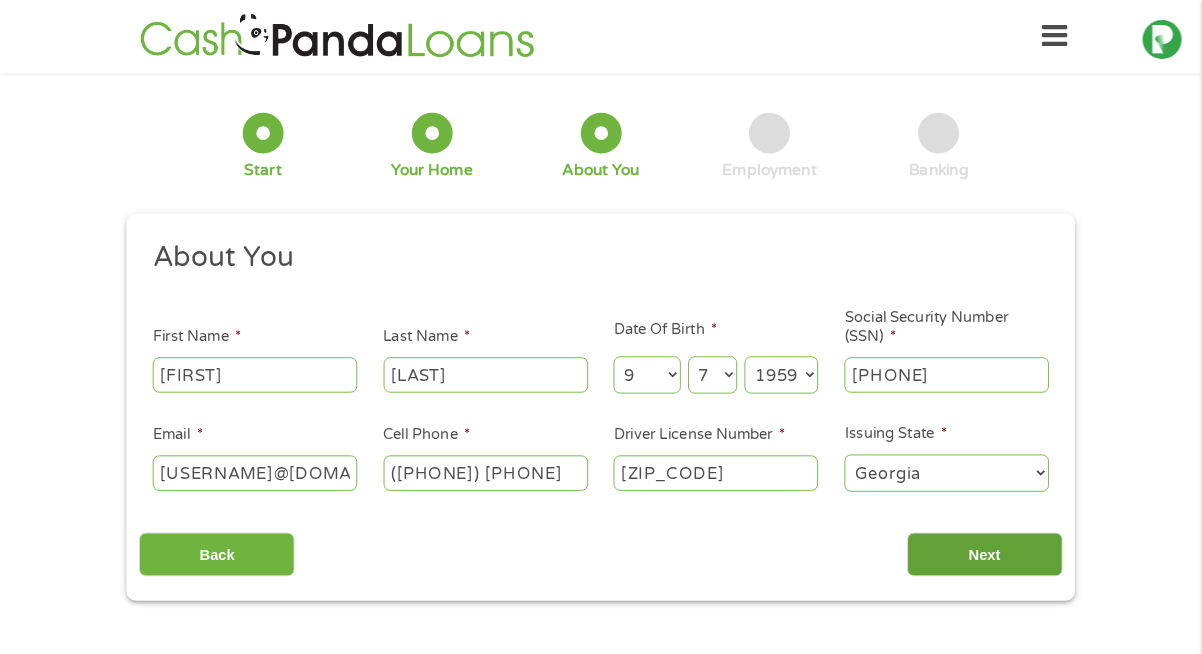 scroll, scrollTop: 8, scrollLeft: 8, axis: both 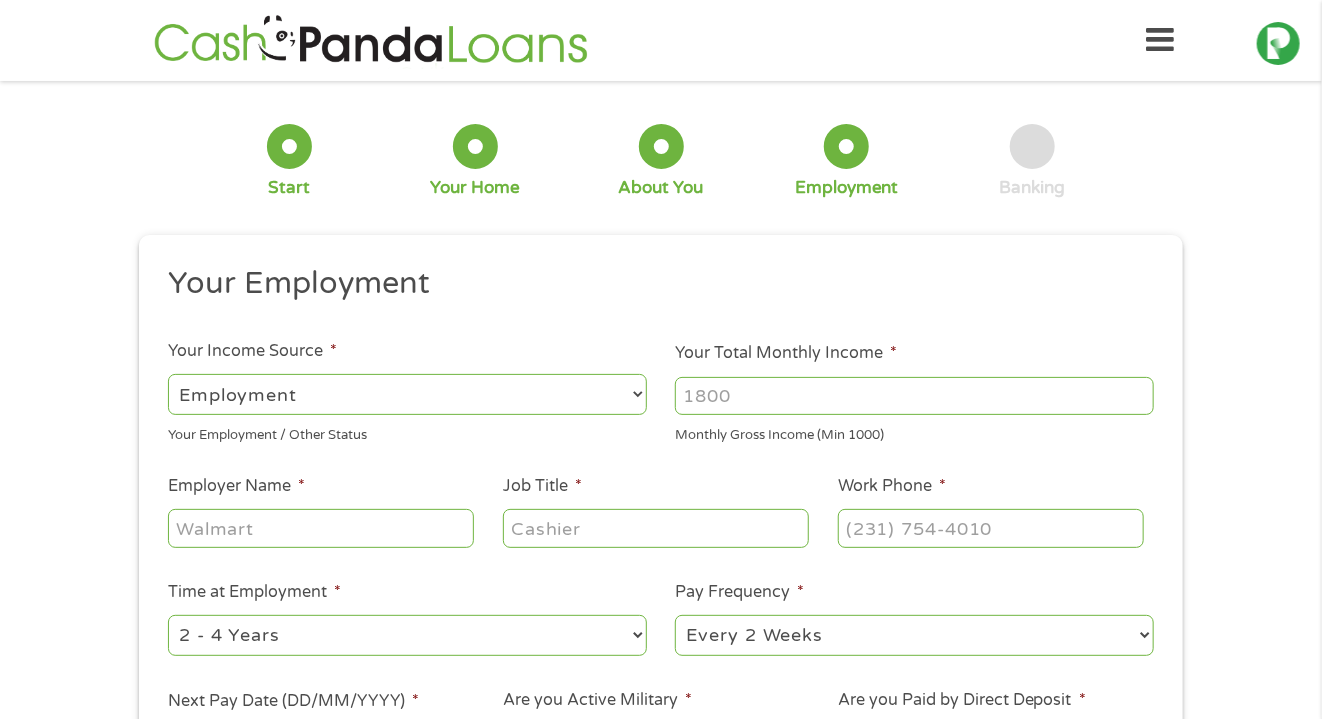 click on "Your Total Monthly Income *" at bounding box center [914, 396] 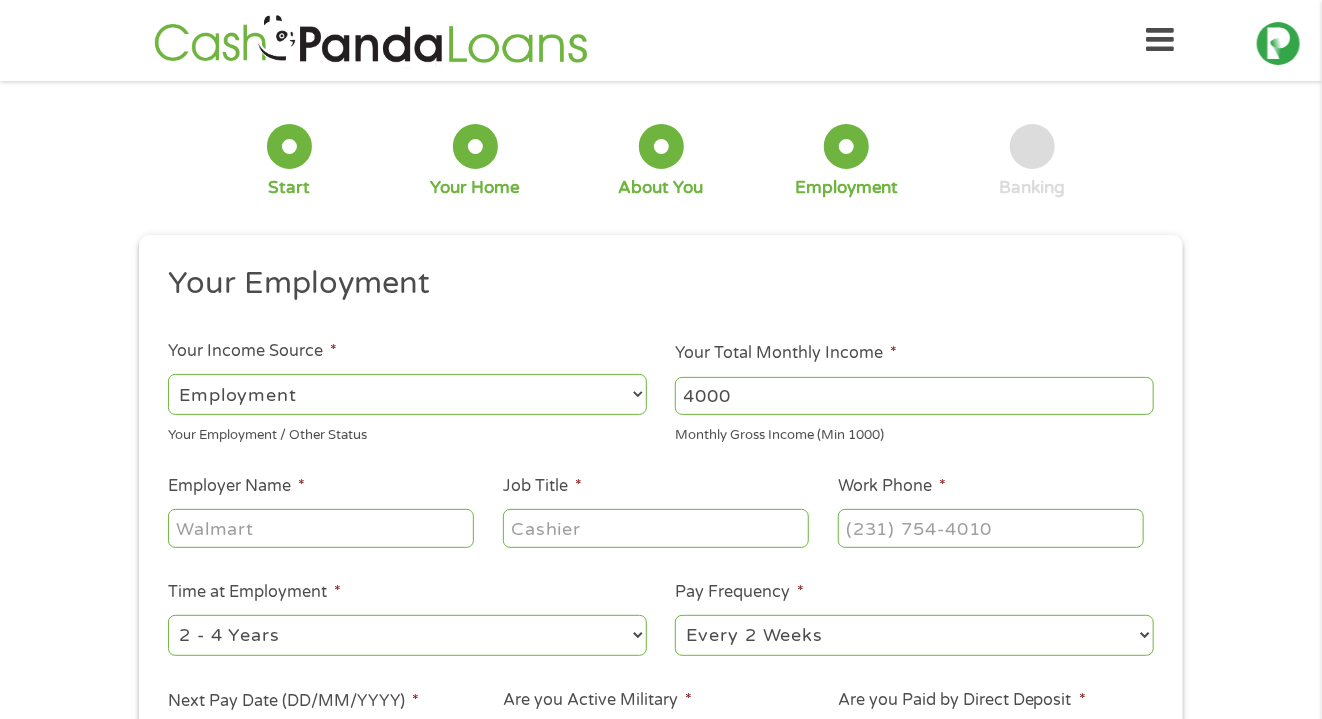 type on "4000" 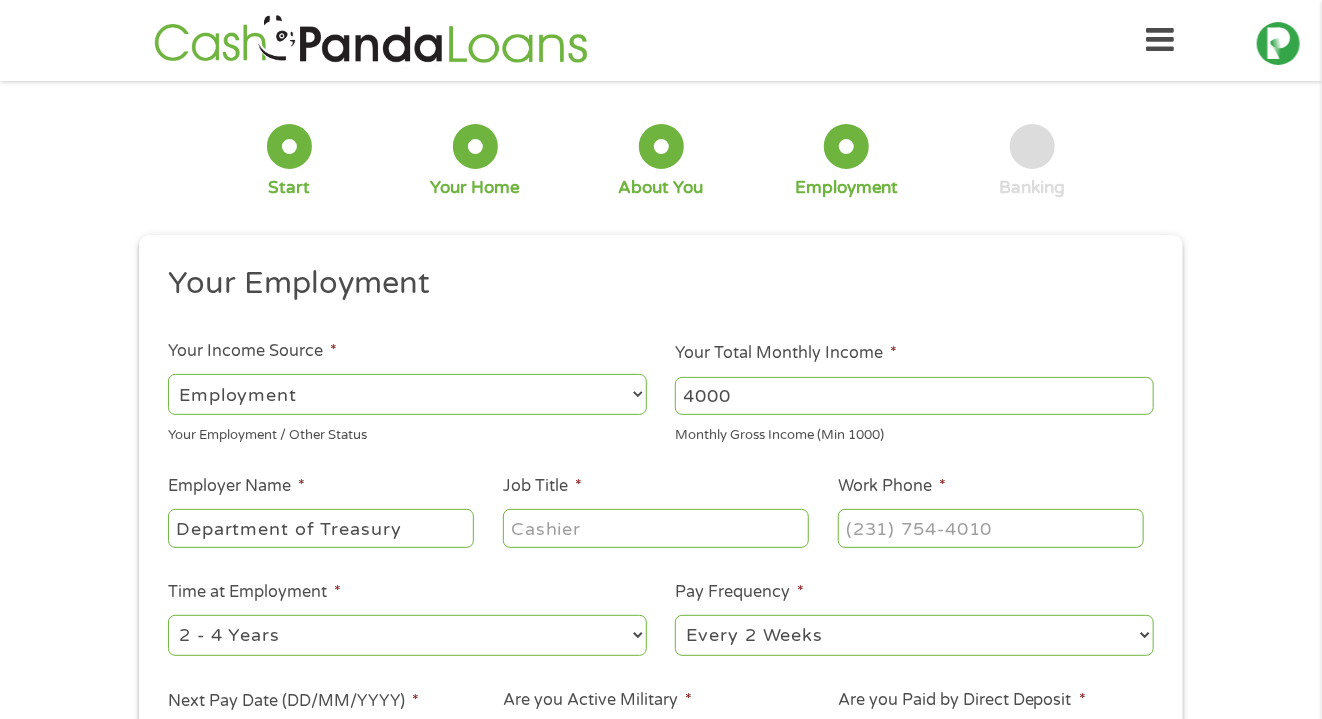 type on "Department of Treasury" 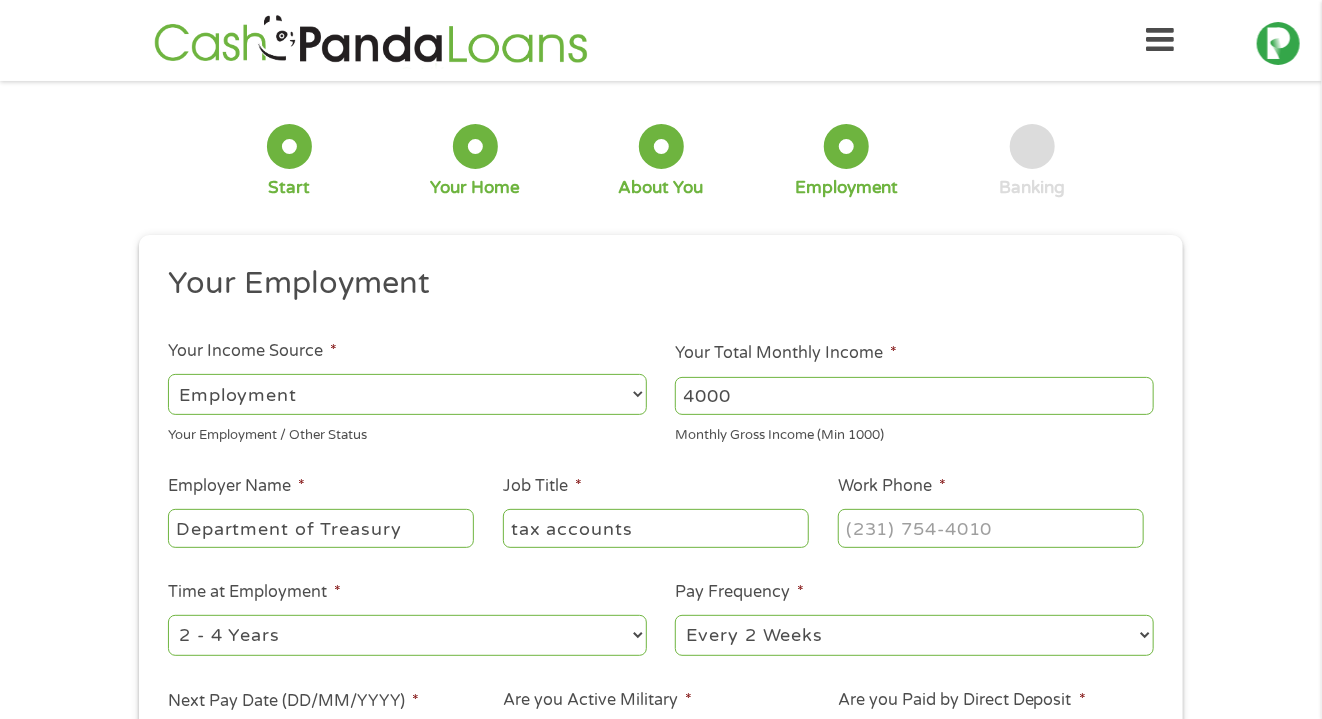 type on "tax accounts" 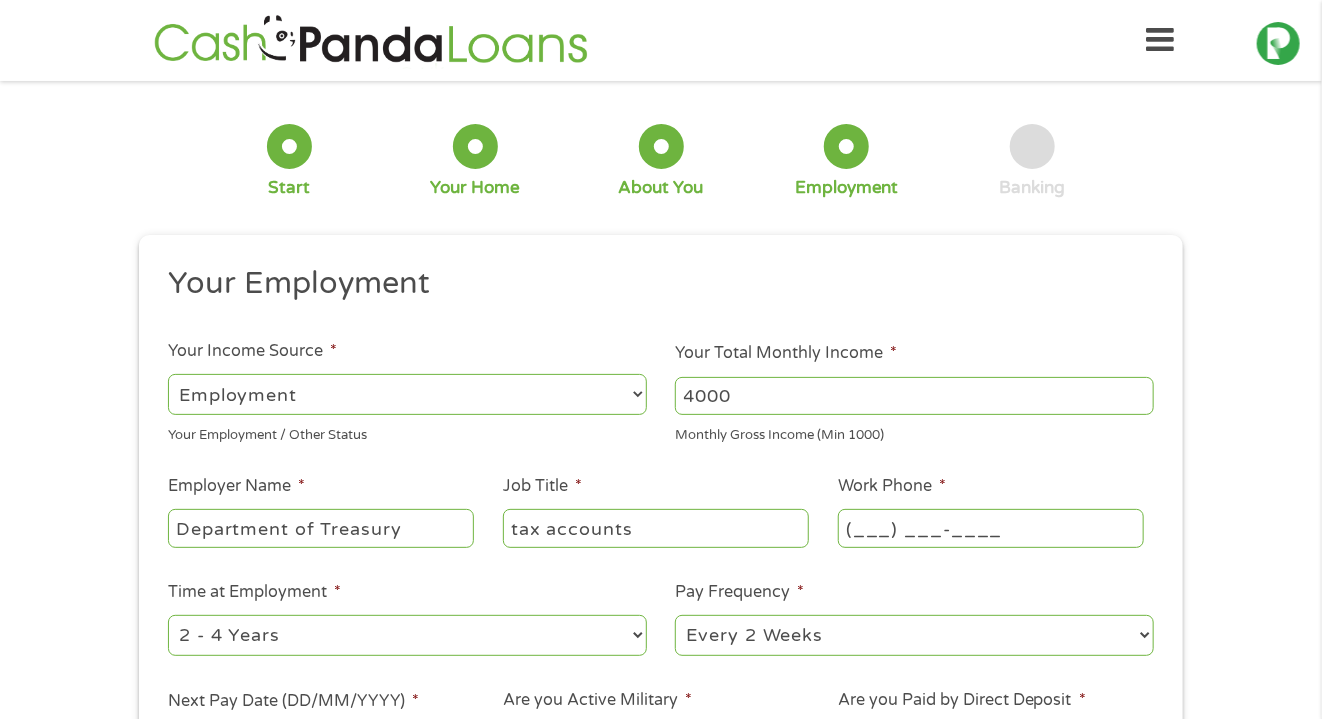 click on "(___) ___-____" at bounding box center (991, 528) 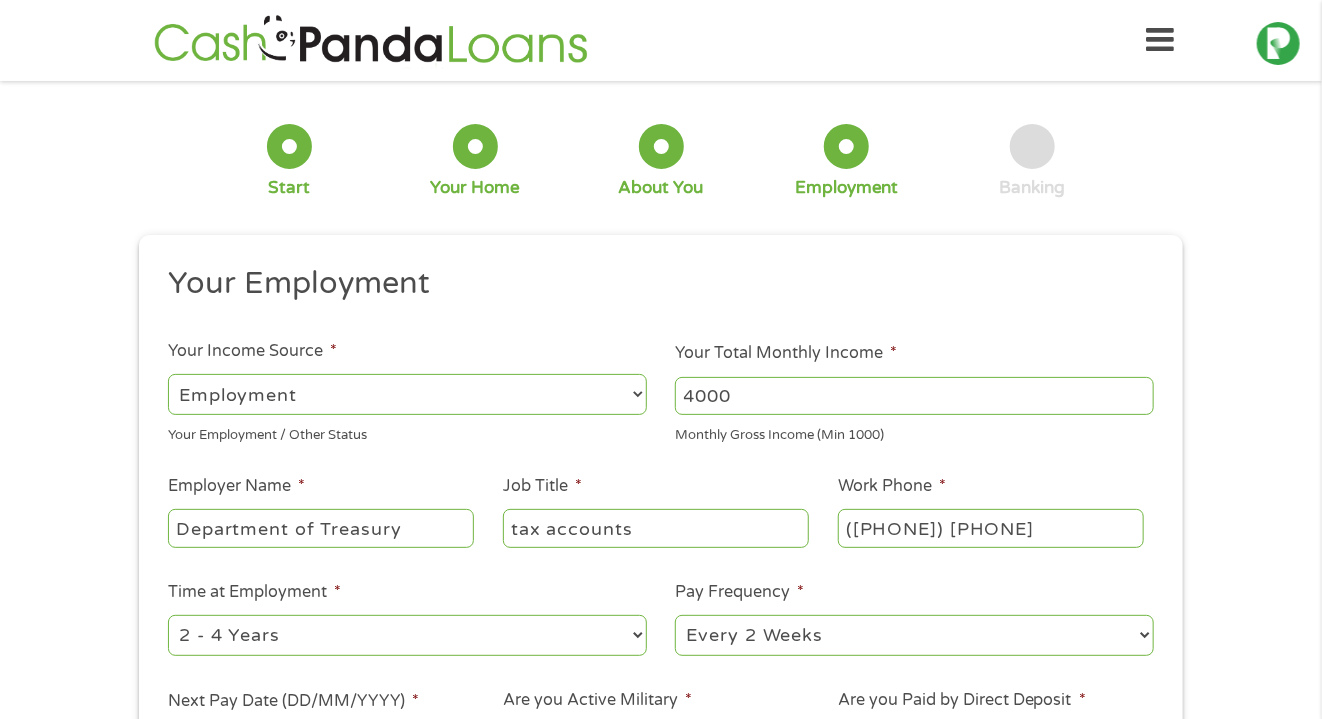 type on "([PHONE]) [PHONE]" 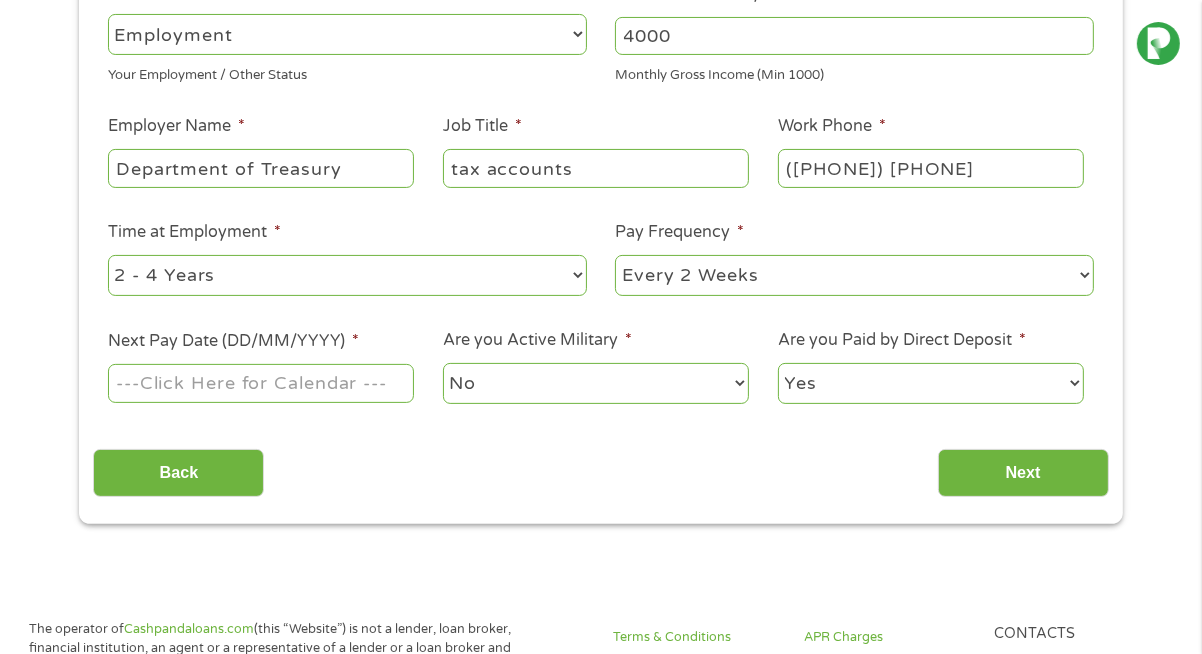 scroll, scrollTop: 363, scrollLeft: 0, axis: vertical 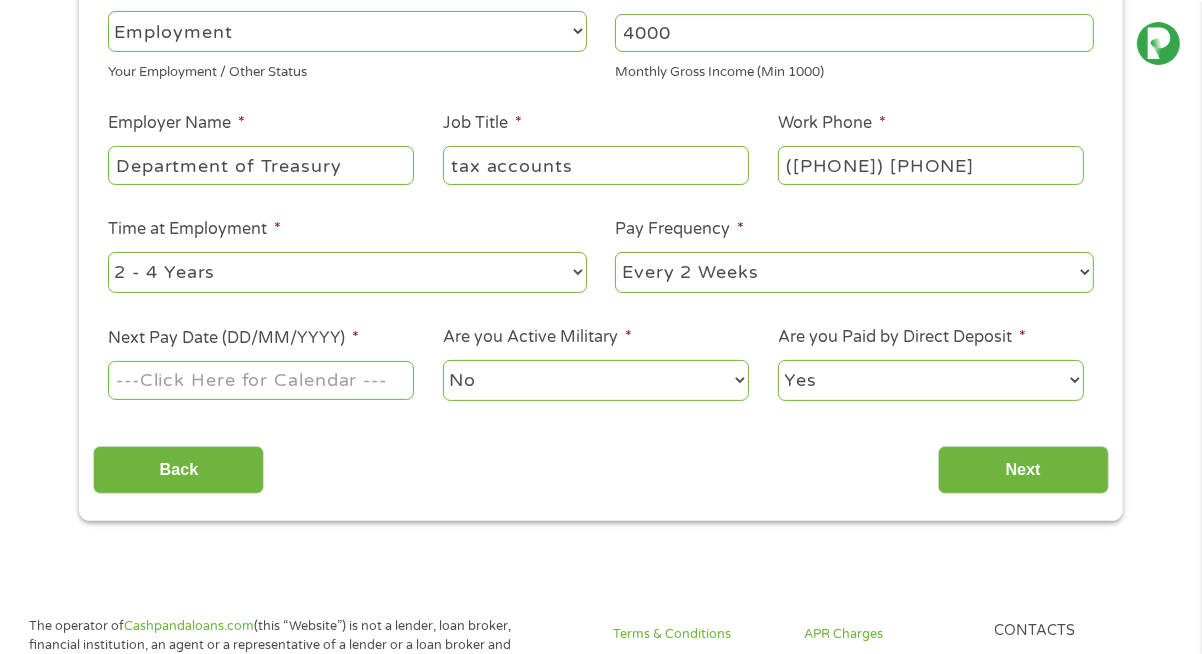 click on "--- Choose one --- 1 Year or less 1 - 2 Years 2 - 4 Years Over 4 Years" at bounding box center [347, 272] 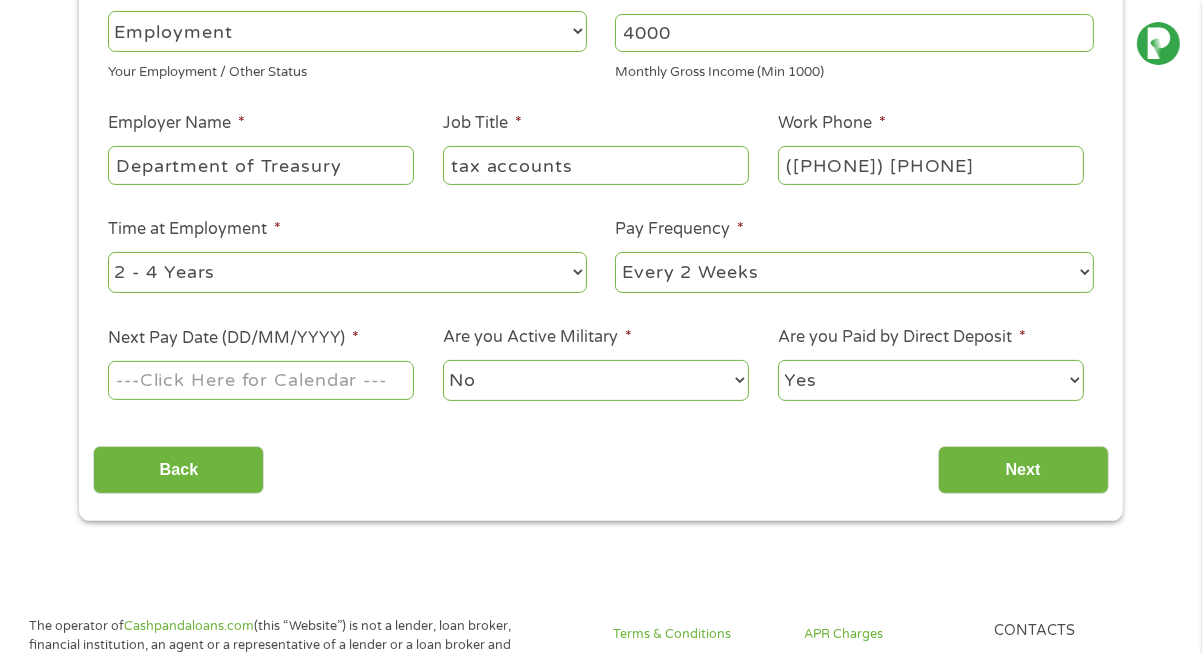 select on "60months" 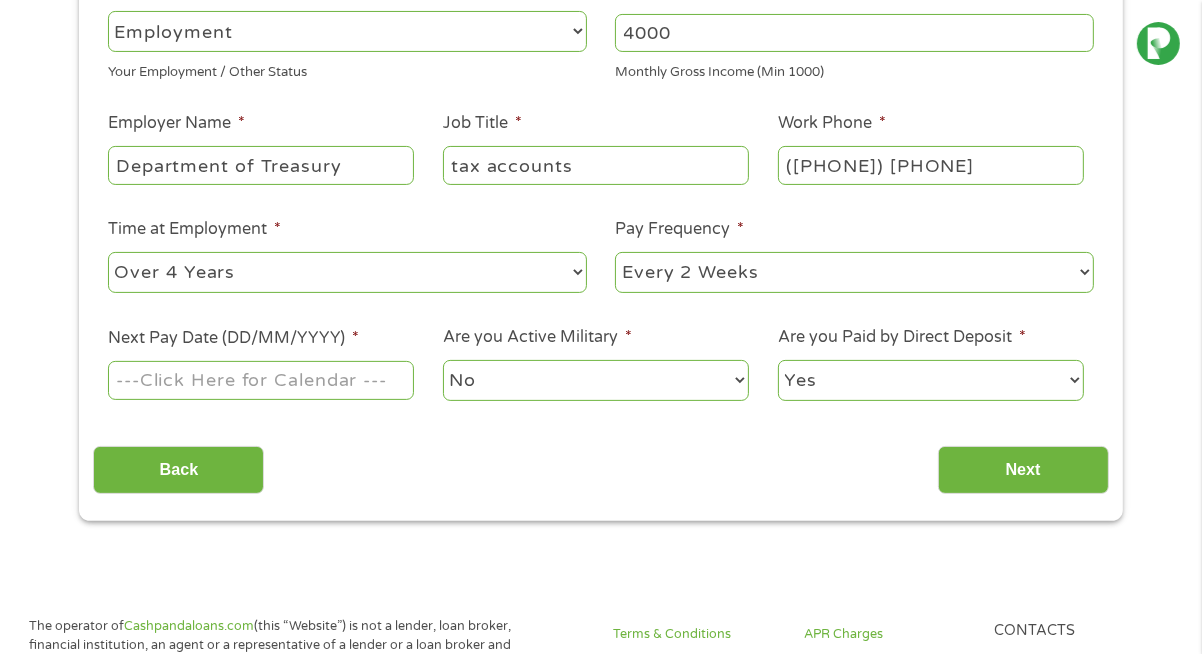 click on "--- Choose one --- 1 Year or less 1 - 2 Years 2 - 4 Years Over 4 Years" at bounding box center (347, 272) 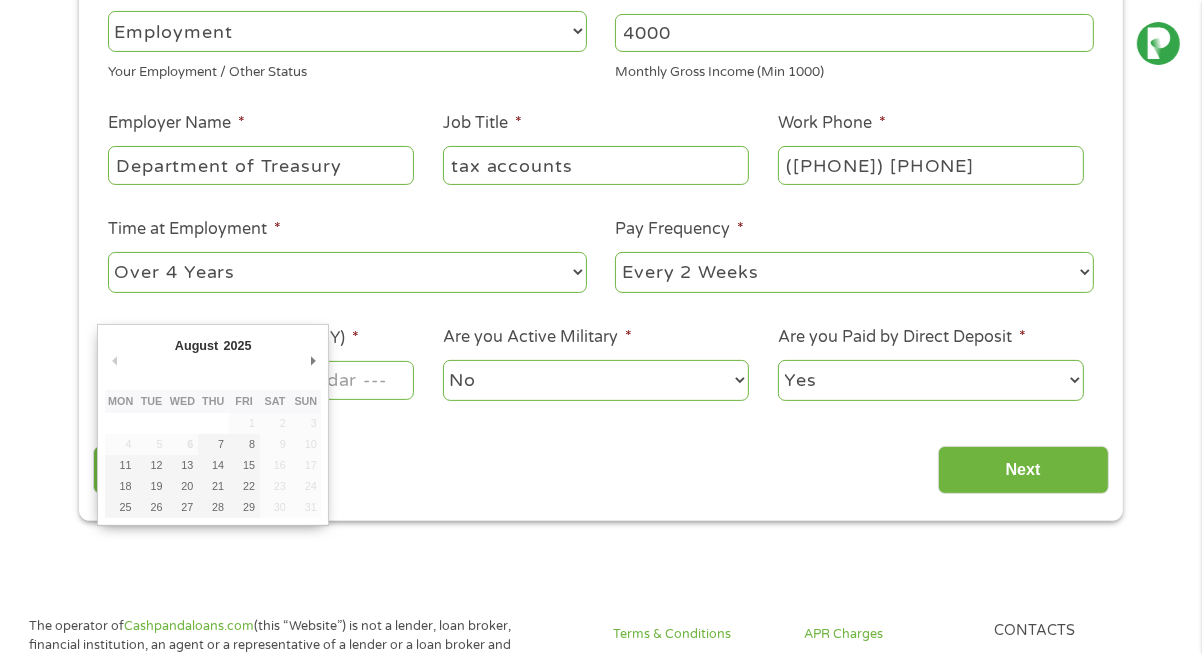 click on "Next Pay Date (DD/MM/YYYY) *" at bounding box center [261, 380] 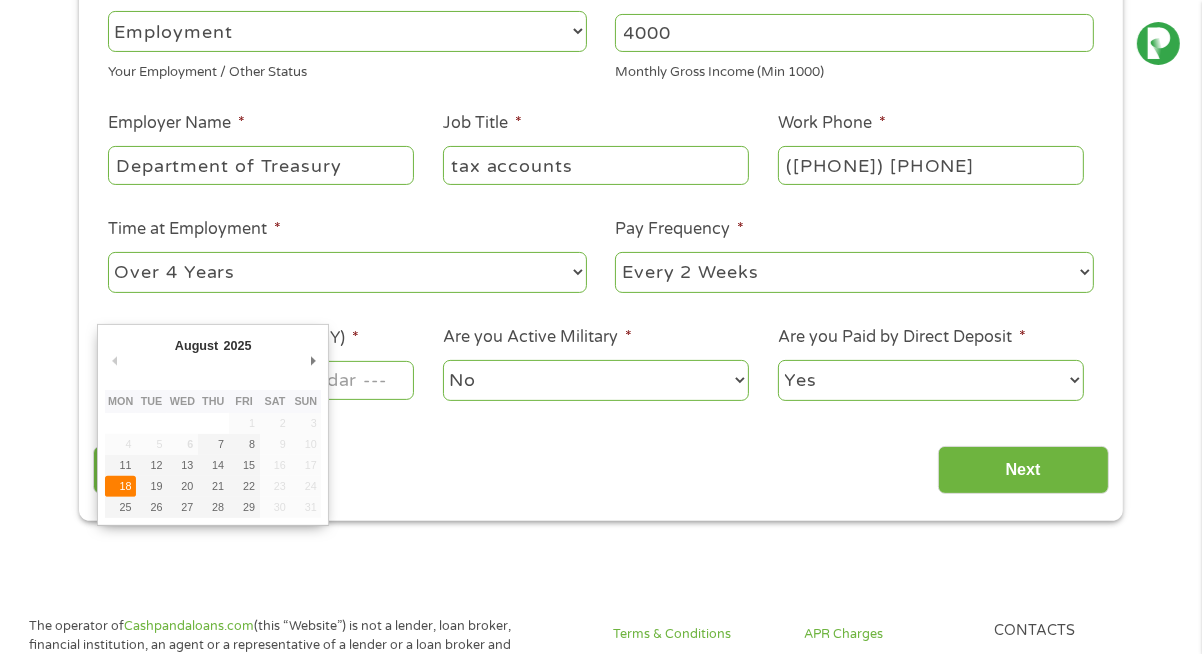 type on "18/08/2025" 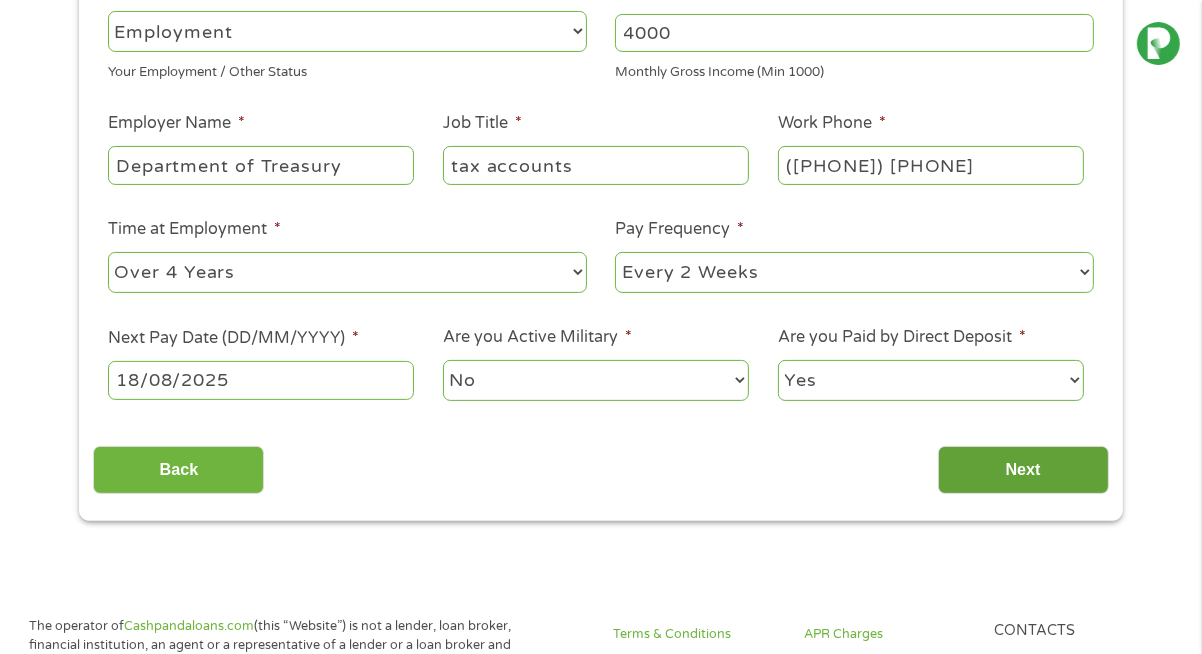 click on "Next" at bounding box center (1023, 470) 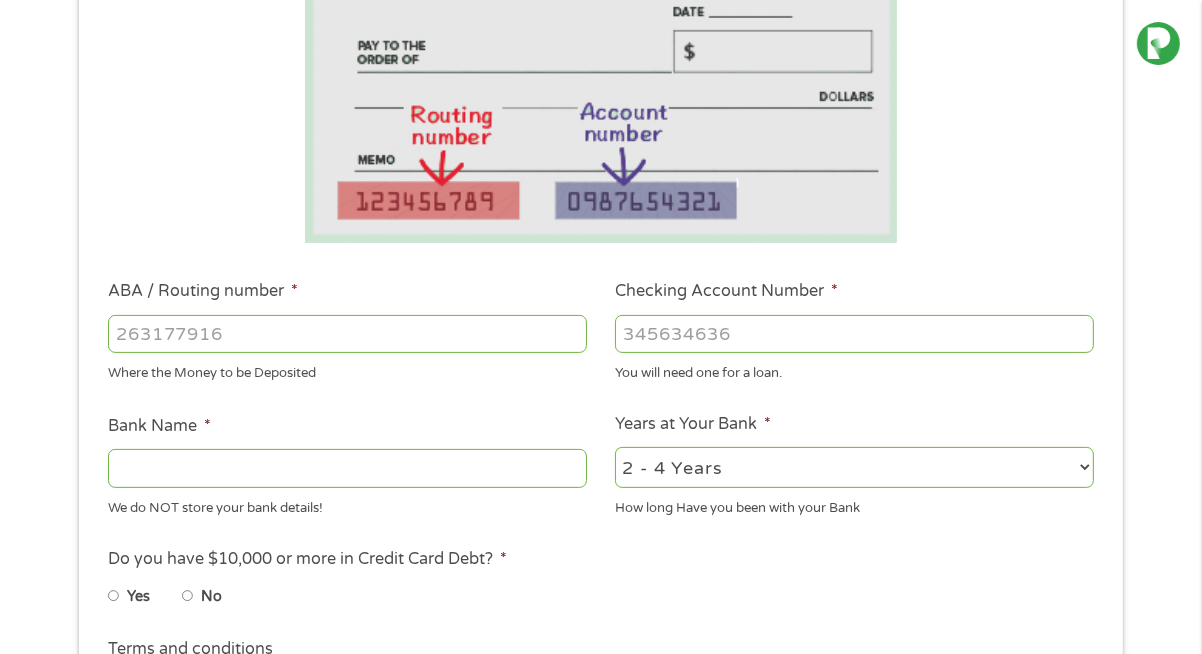 scroll, scrollTop: 8, scrollLeft: 8, axis: both 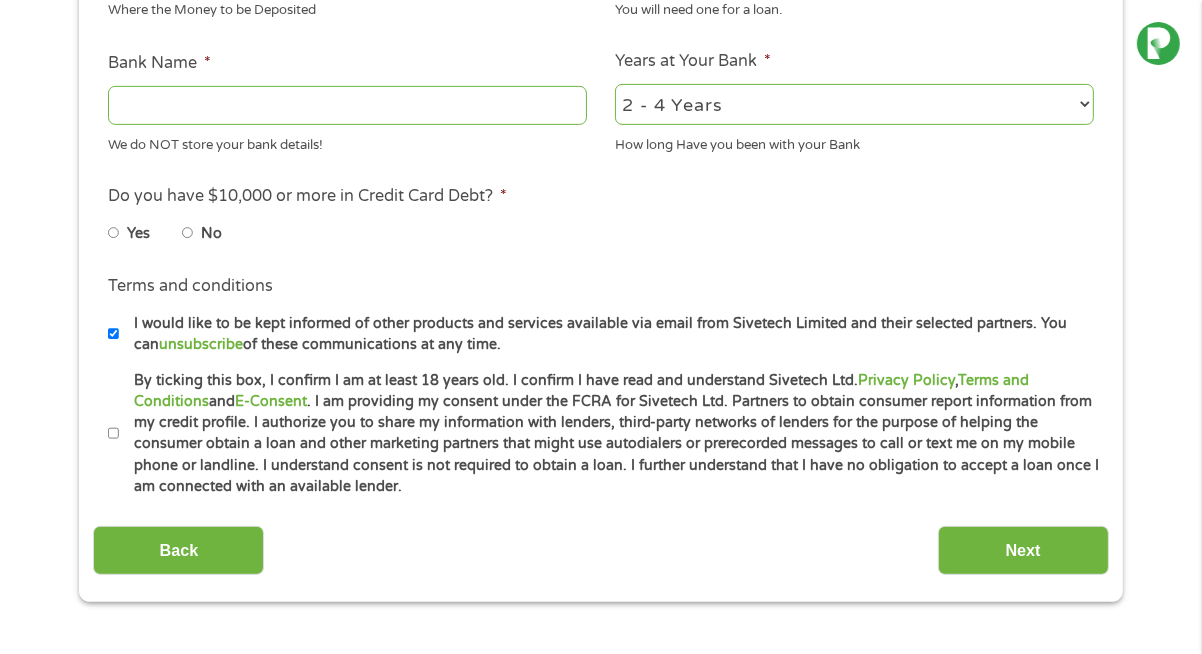 click on "No" at bounding box center [188, 233] 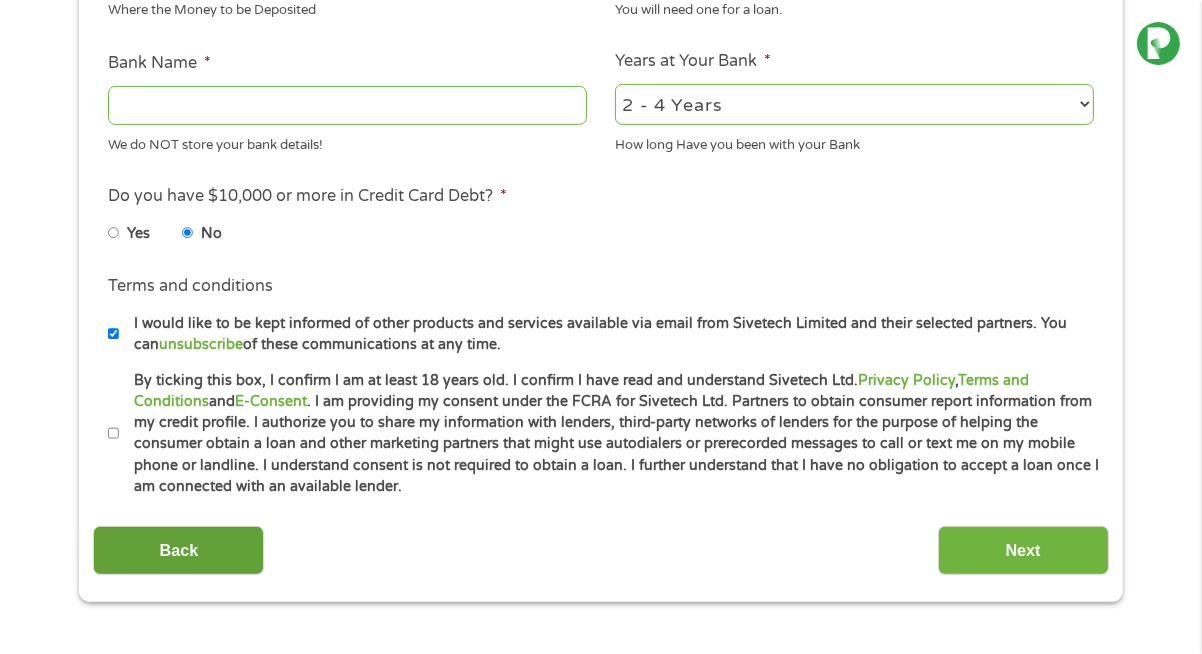 click on "Back" at bounding box center (178, 550) 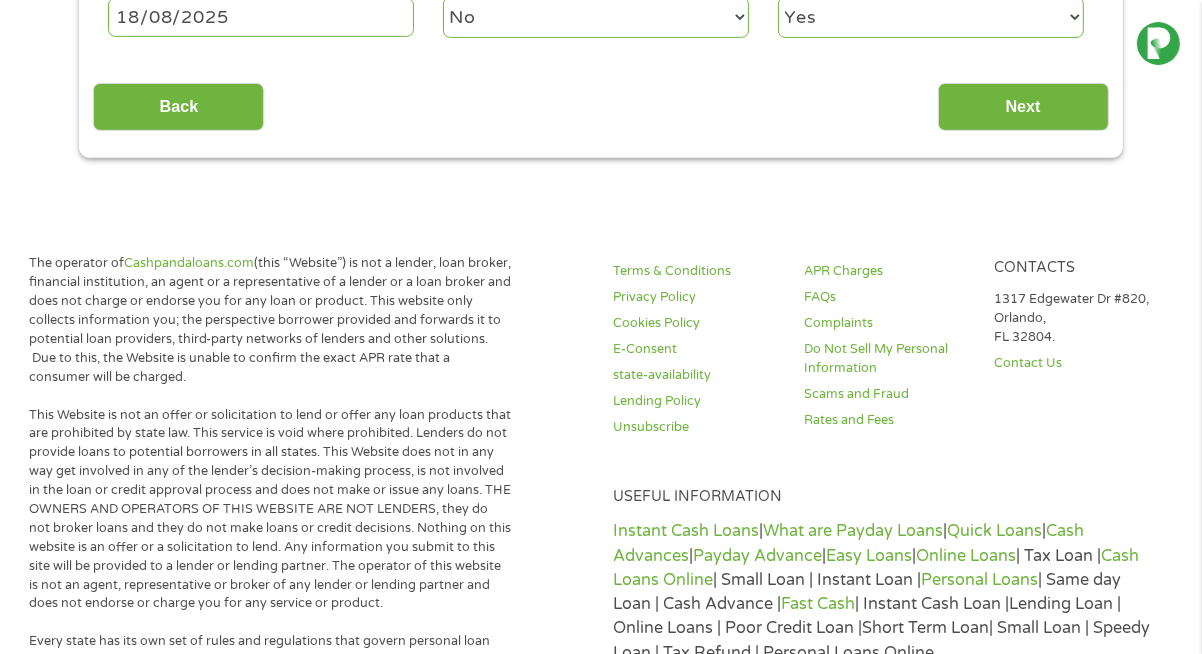 scroll, scrollTop: 8, scrollLeft: 8, axis: both 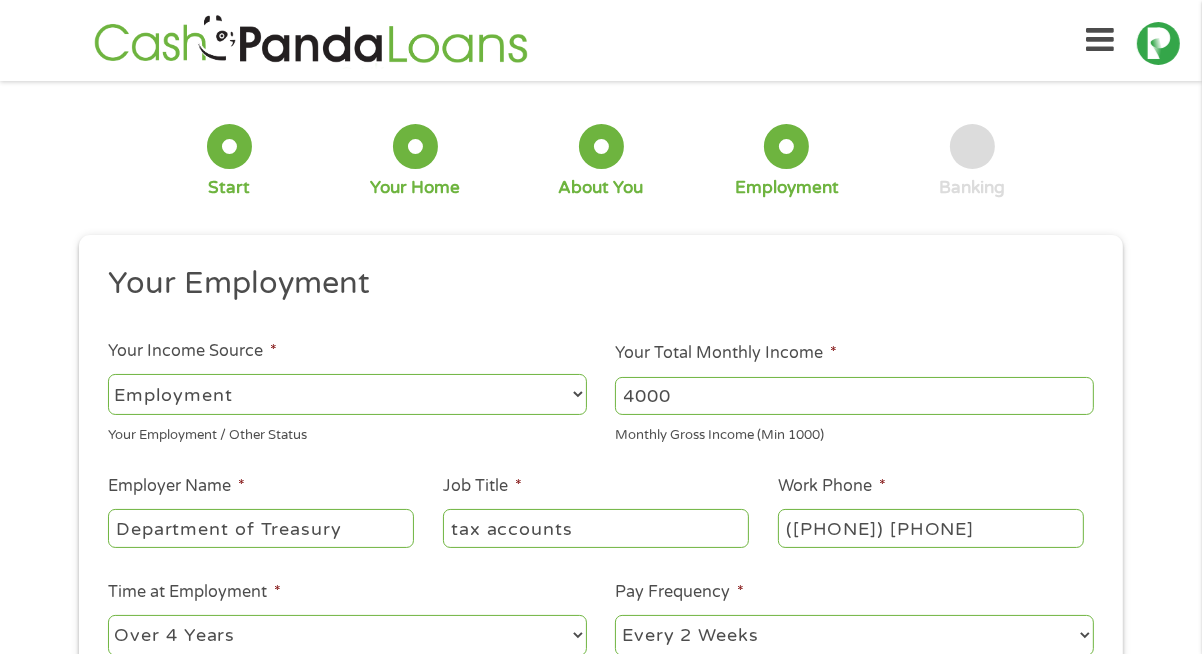 click on "Department of Treasury" at bounding box center (261, 529) 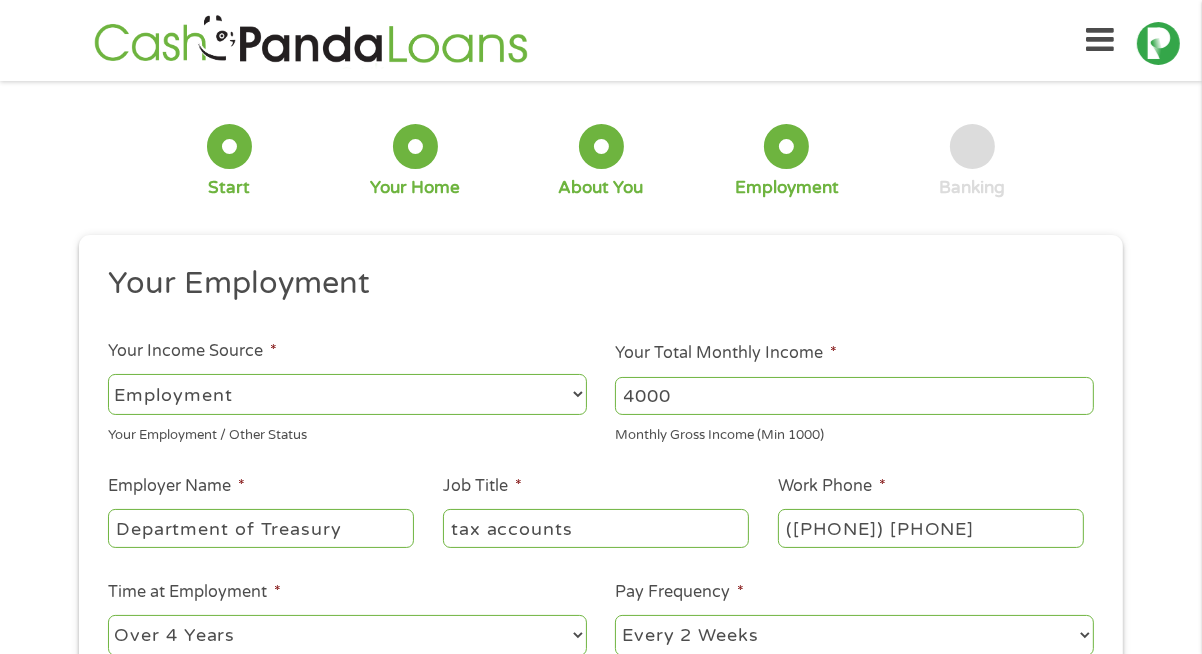 click on "([PHONE]) [PHONE]" at bounding box center [931, 528] 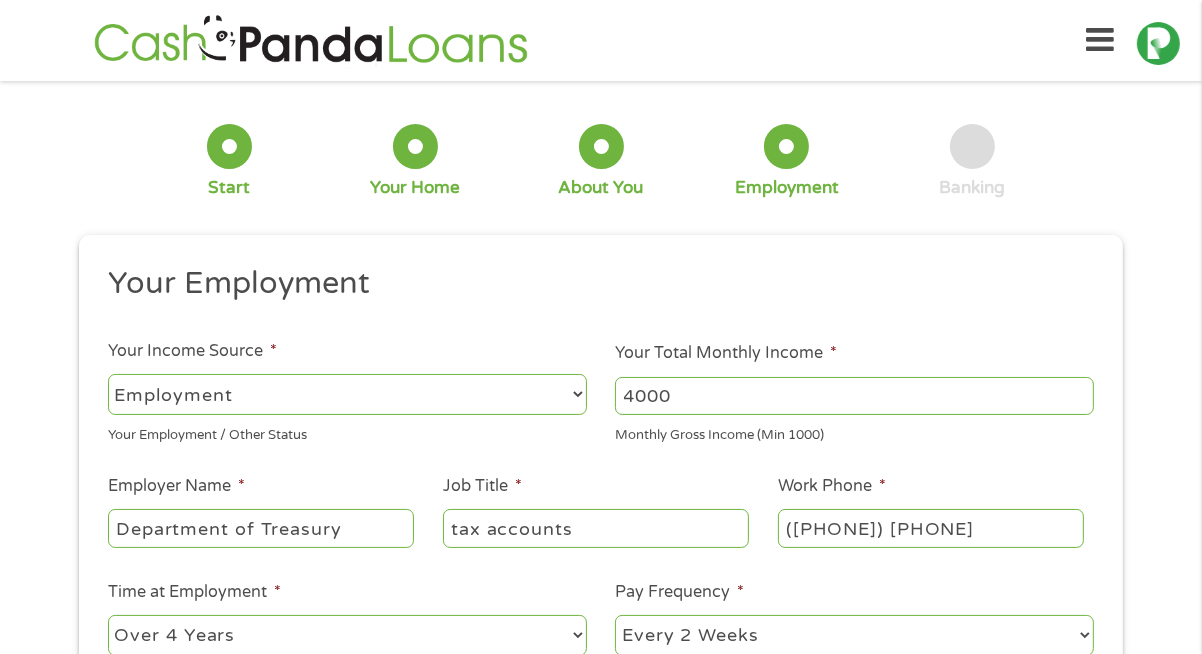 type on "(___) ___-____" 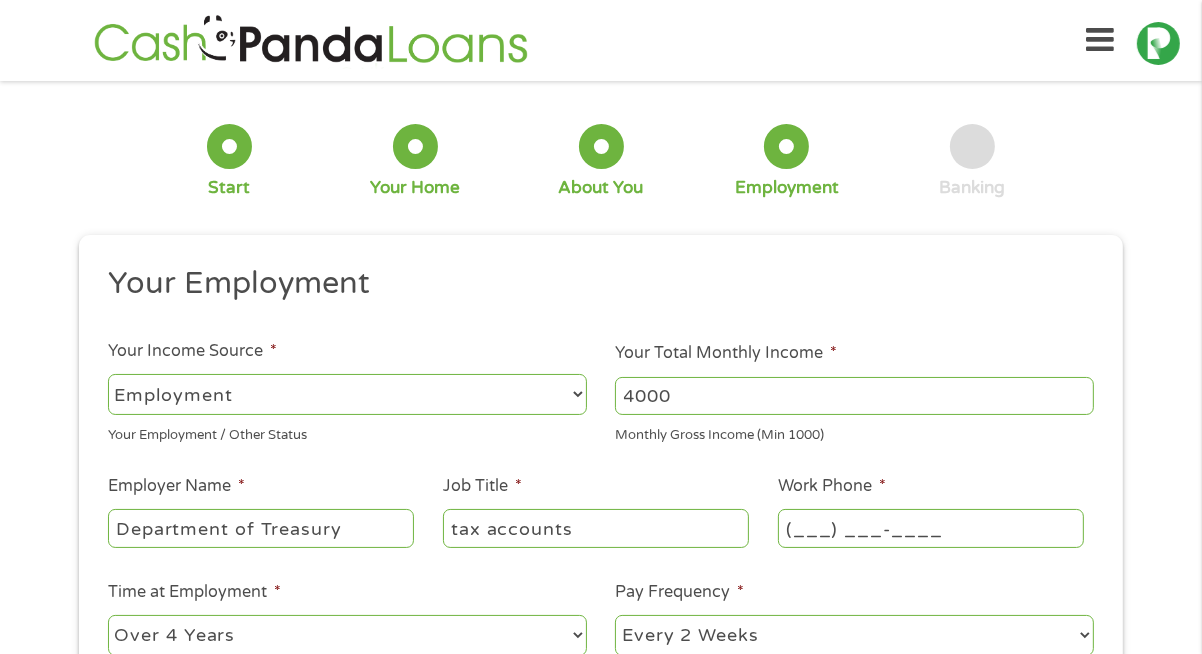 type 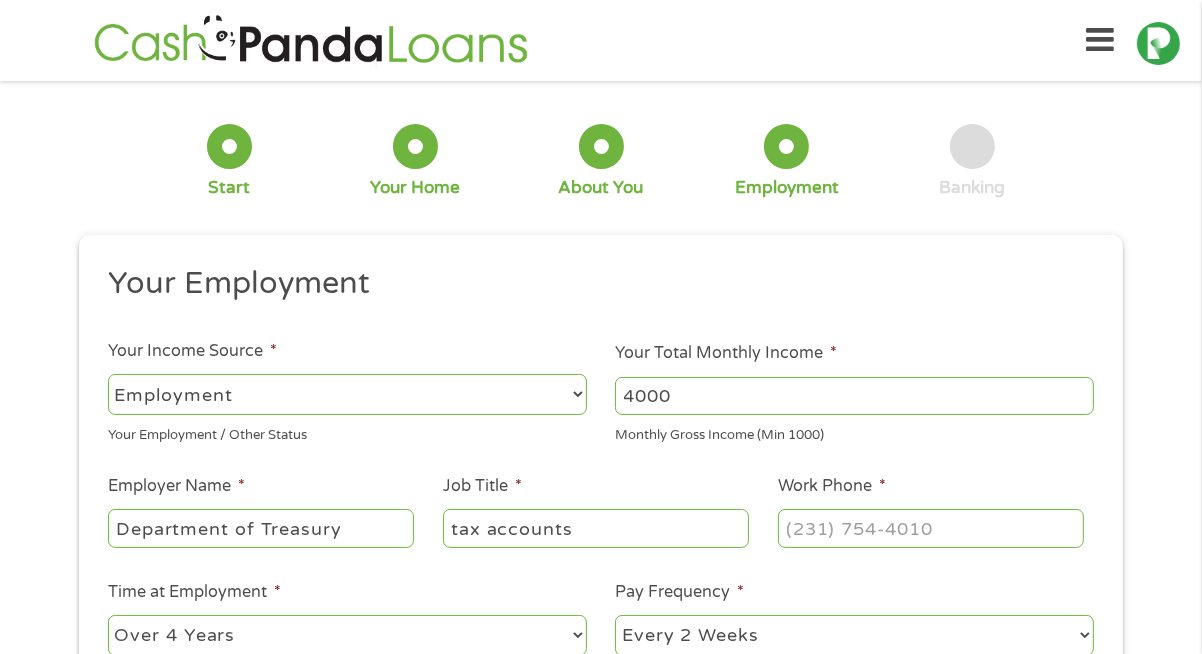 click on "4000" at bounding box center (854, 396) 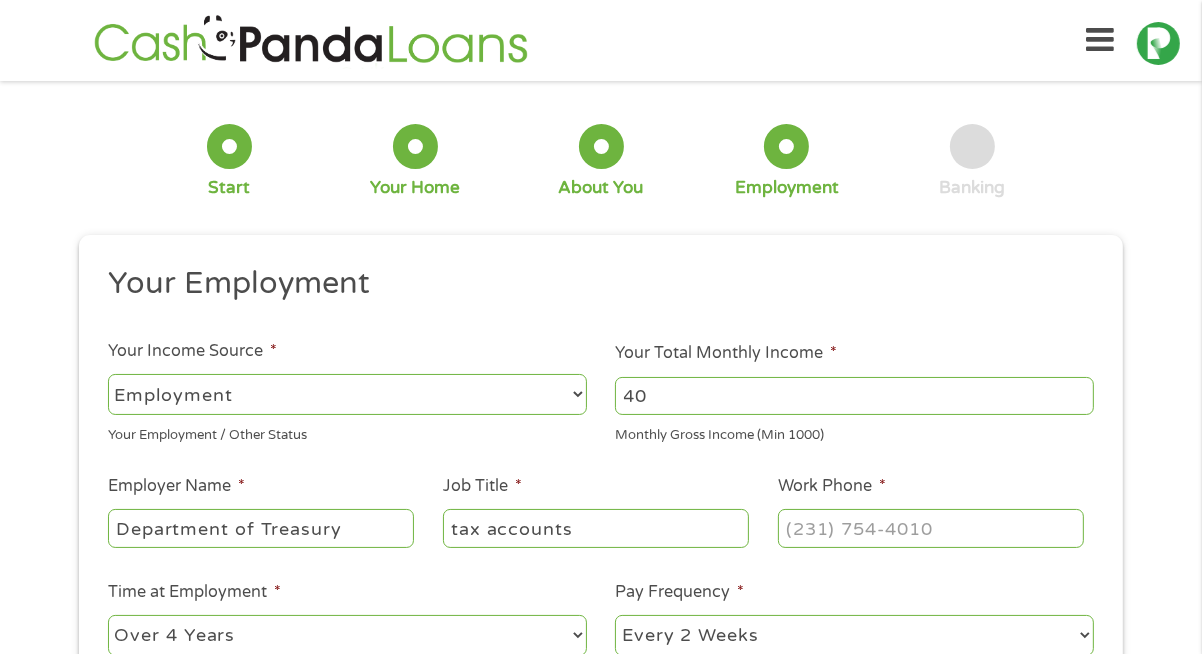 type on "4" 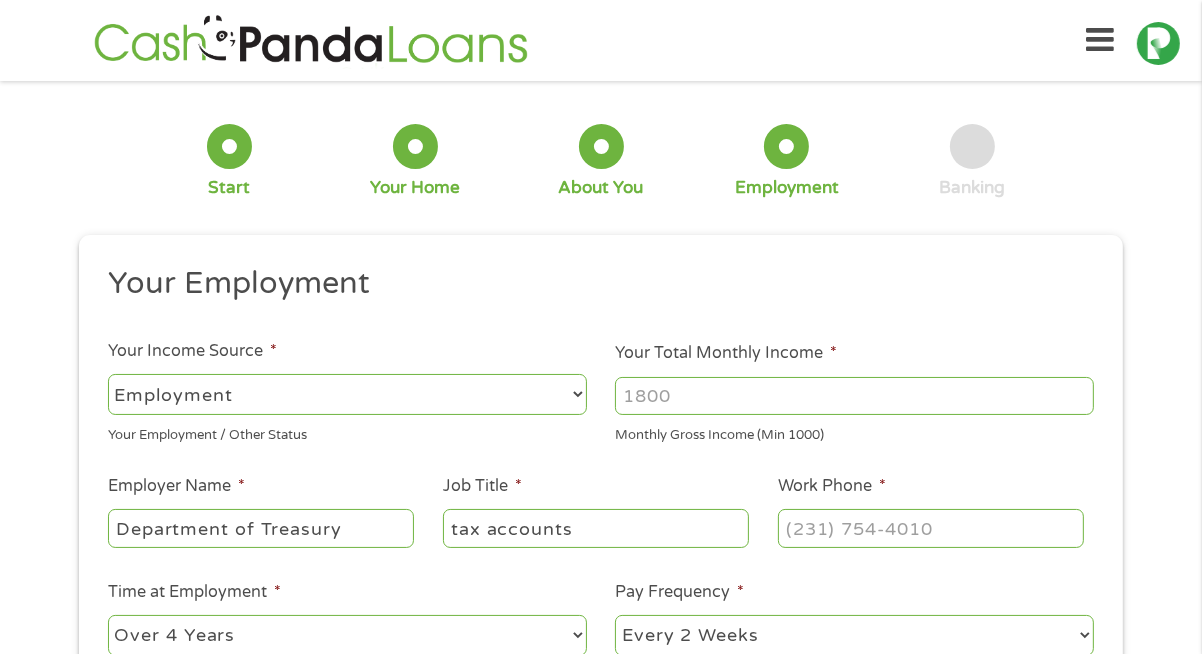 type 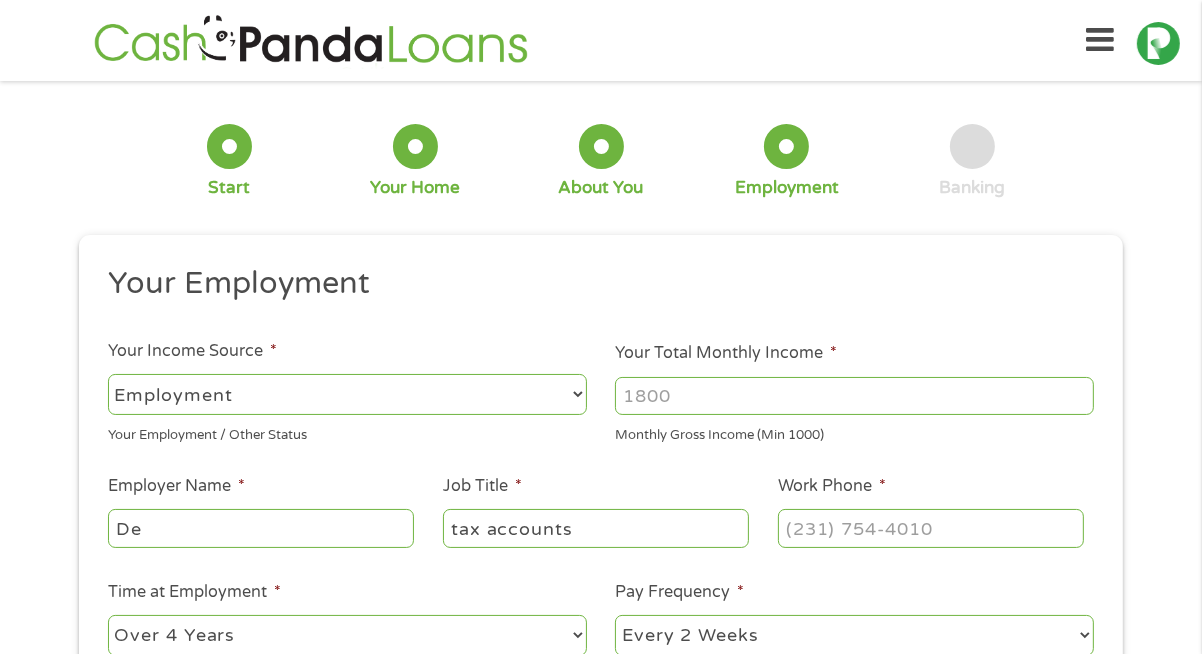 type on "D" 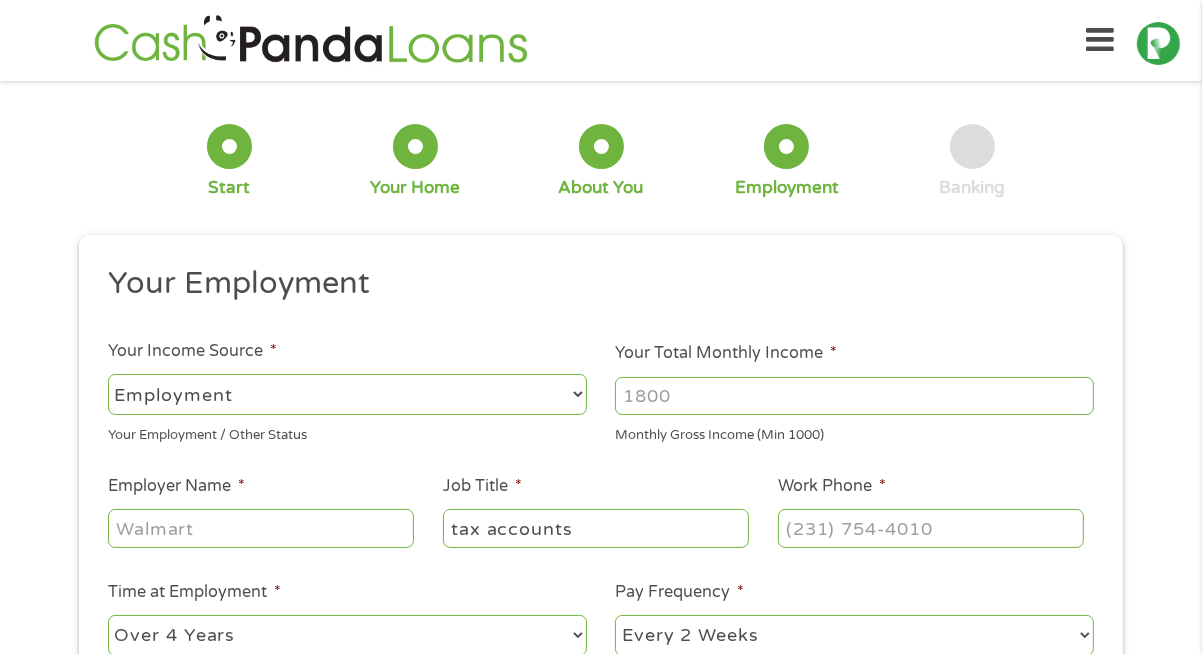 type 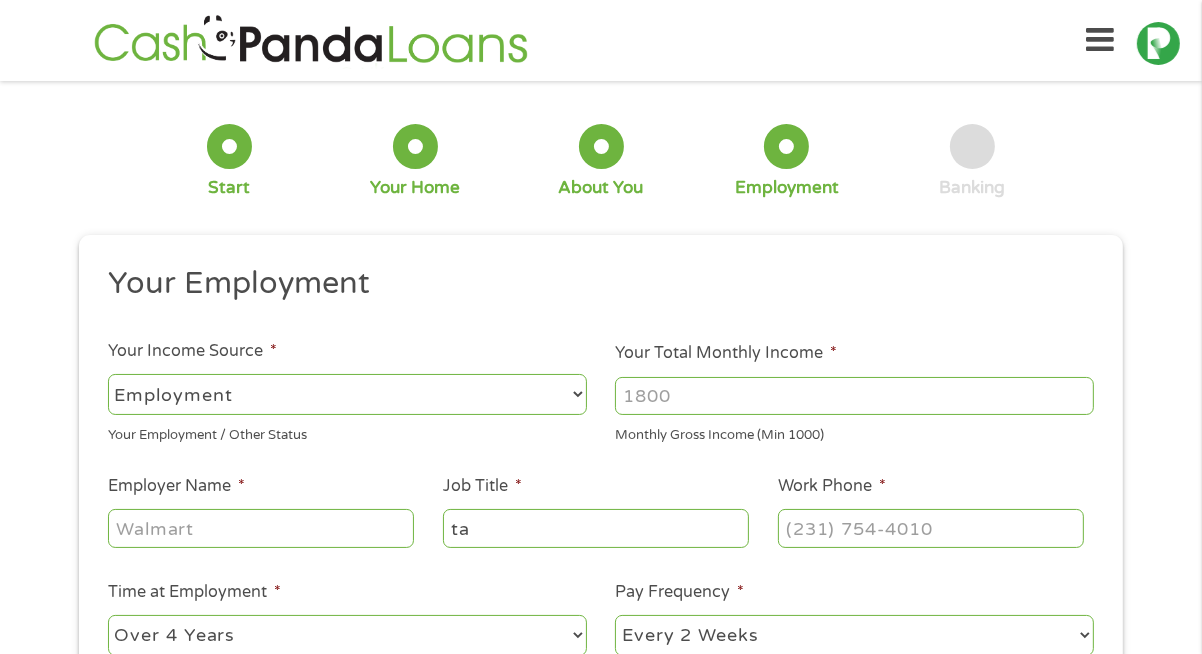type on "t" 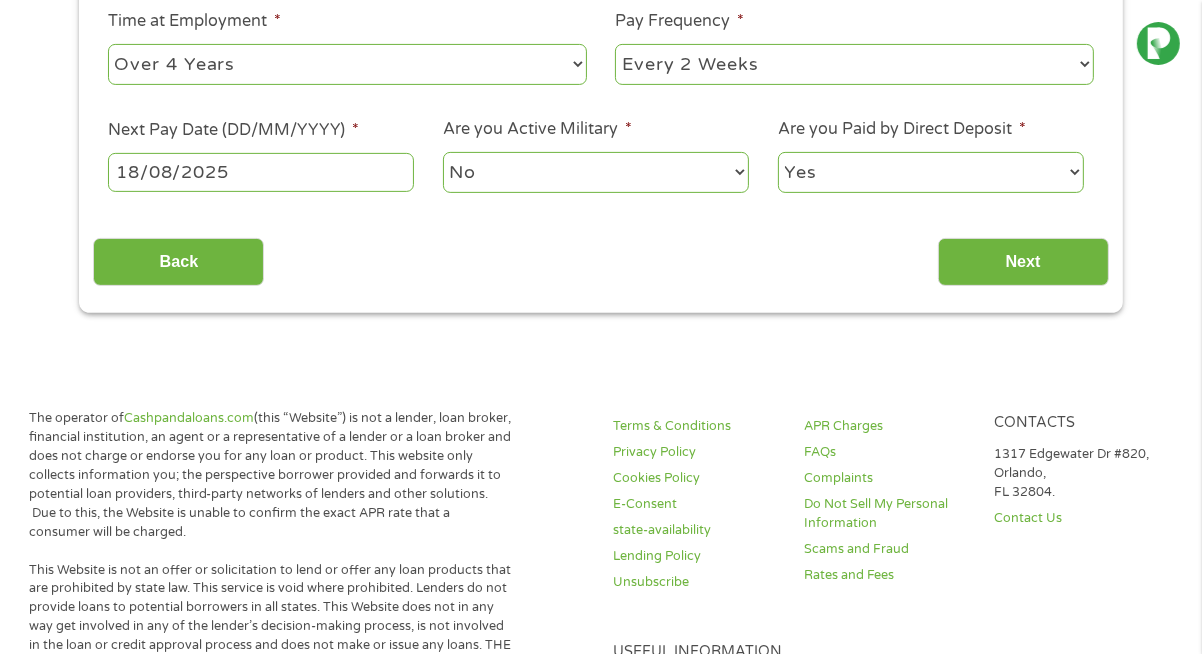 scroll, scrollTop: 762, scrollLeft: 0, axis: vertical 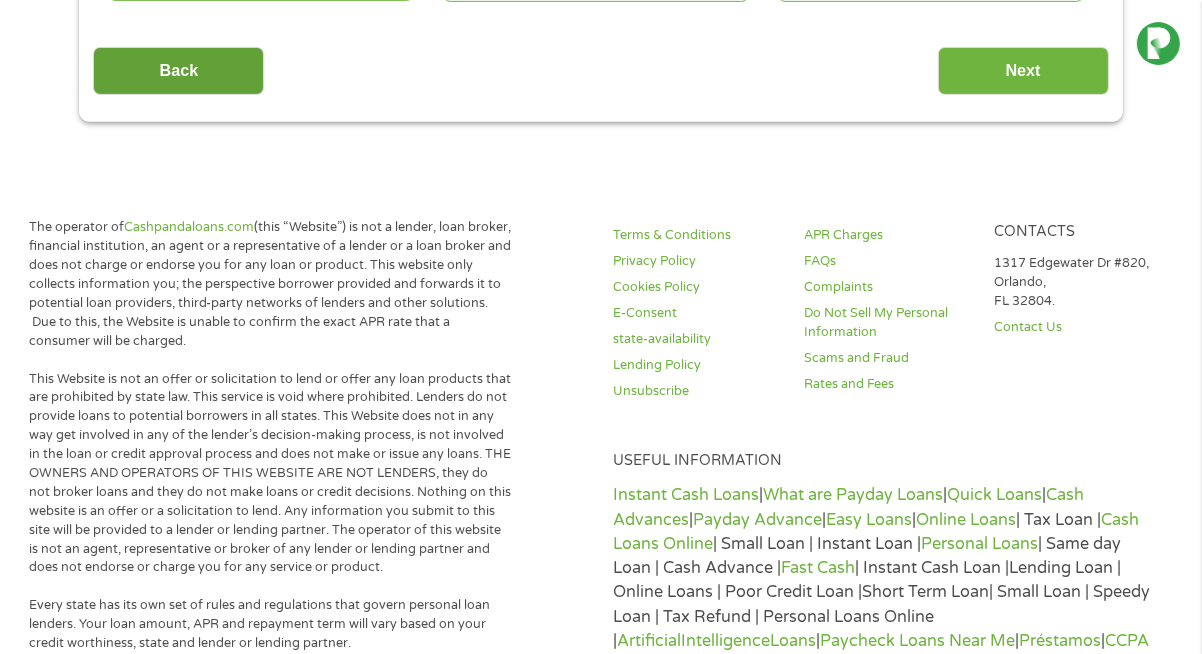 type 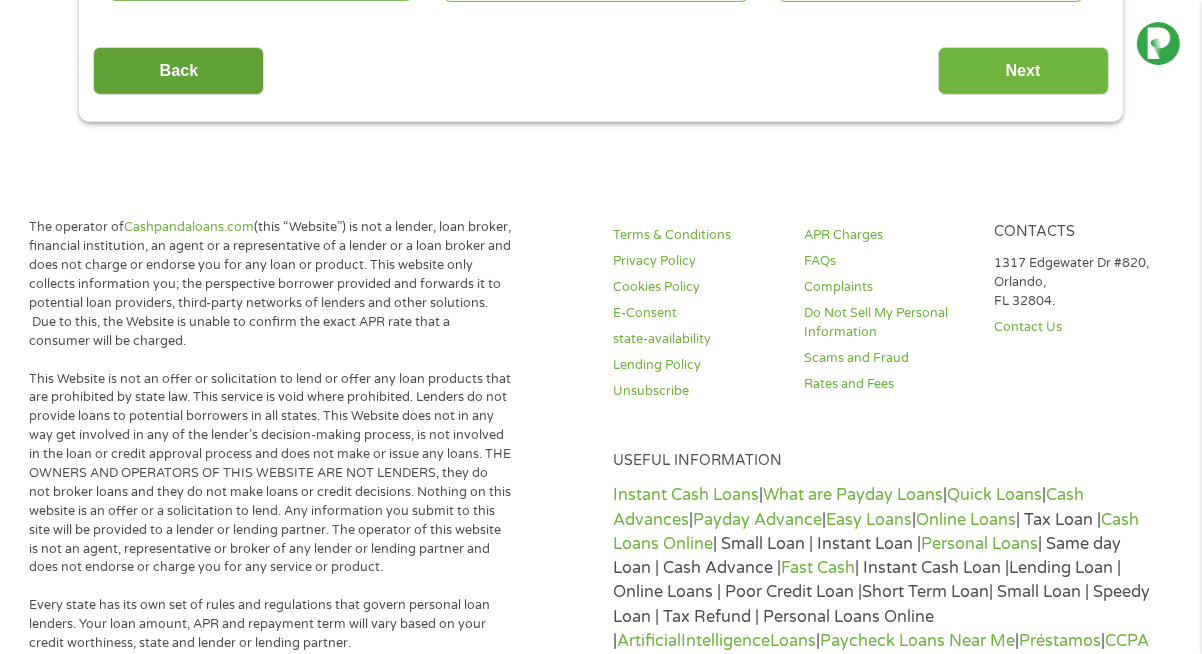 scroll, scrollTop: 8, scrollLeft: 8, axis: both 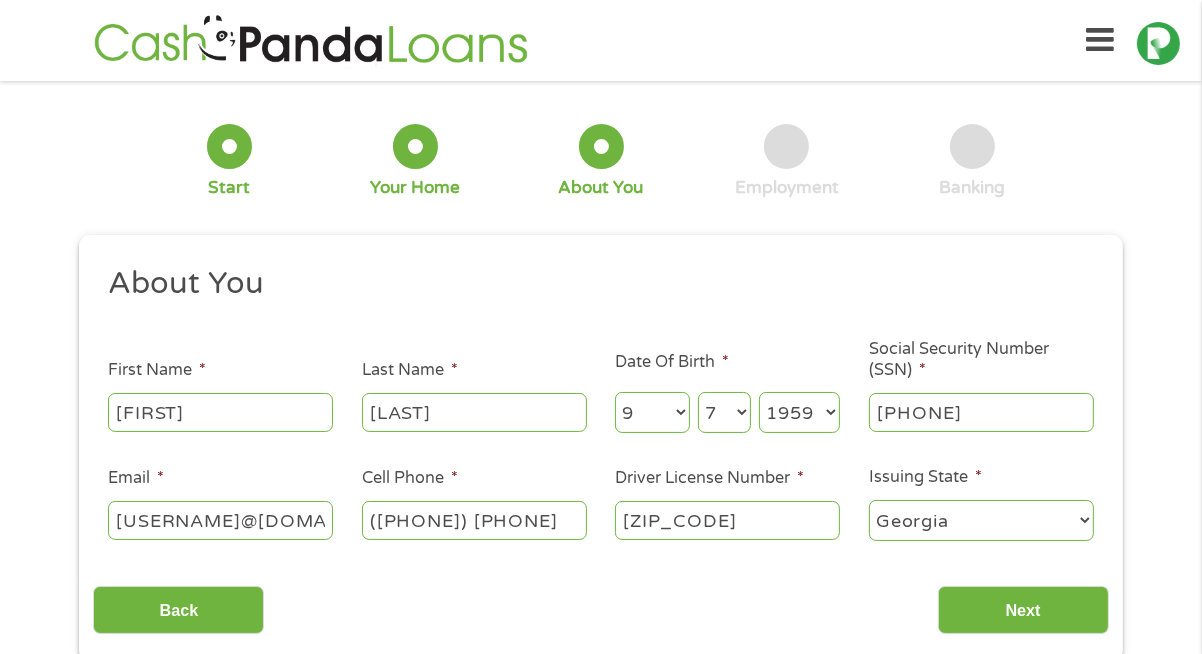 click on "[PHONE]" at bounding box center (981, 412) 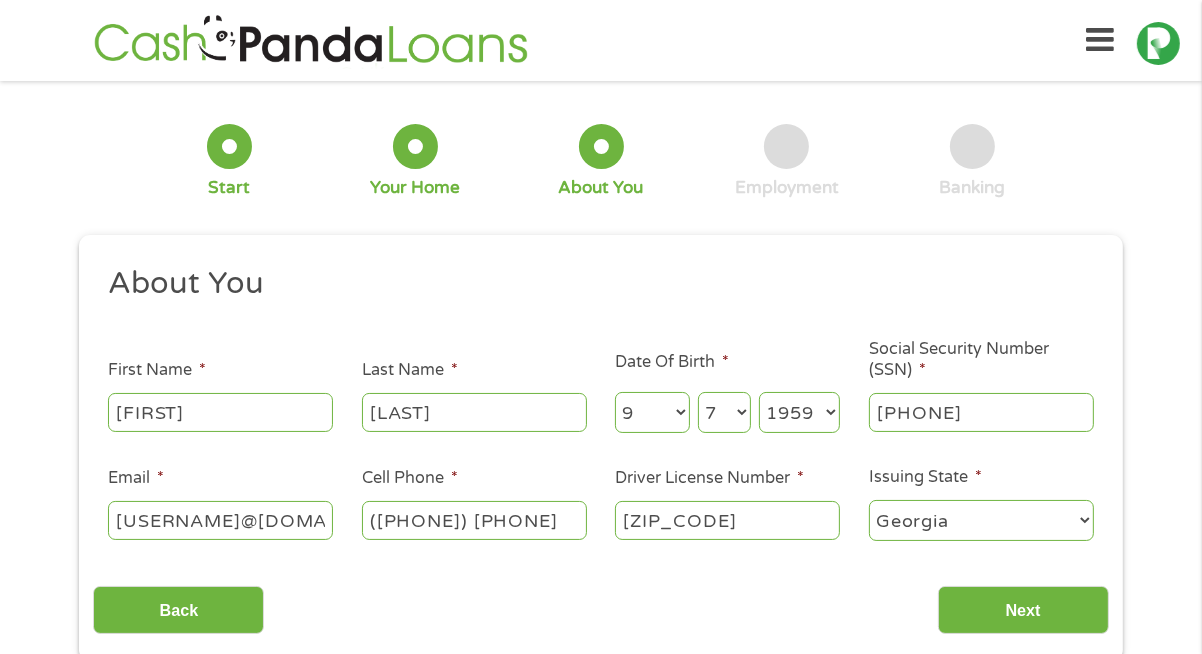 type on "___-__-____" 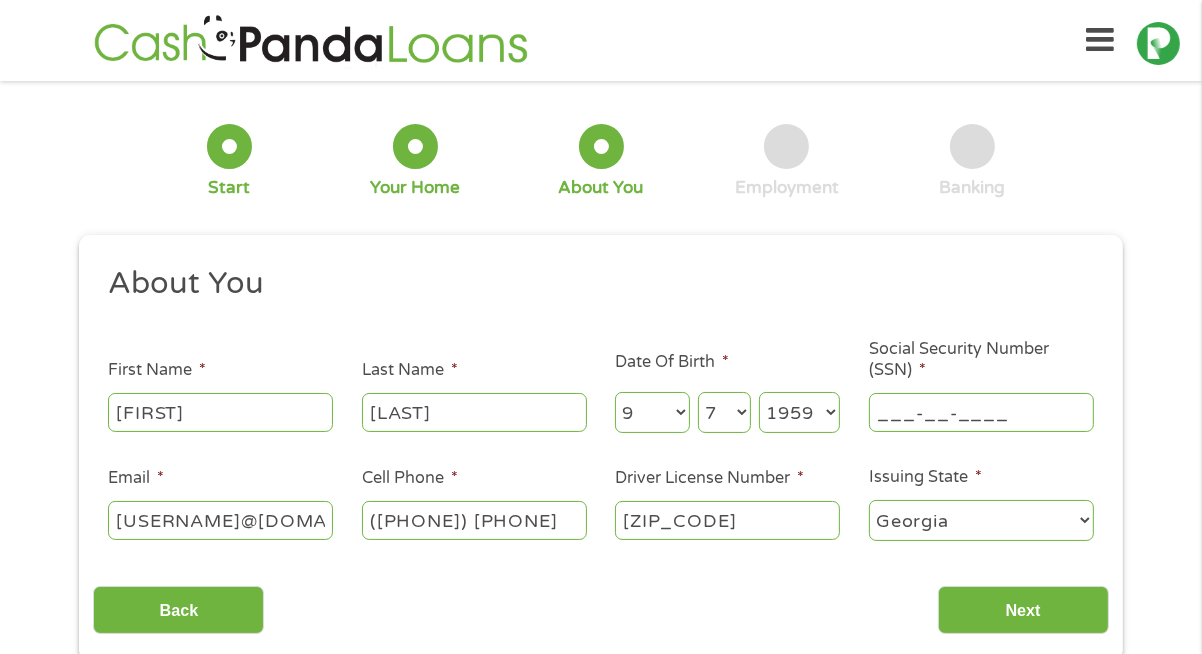 type 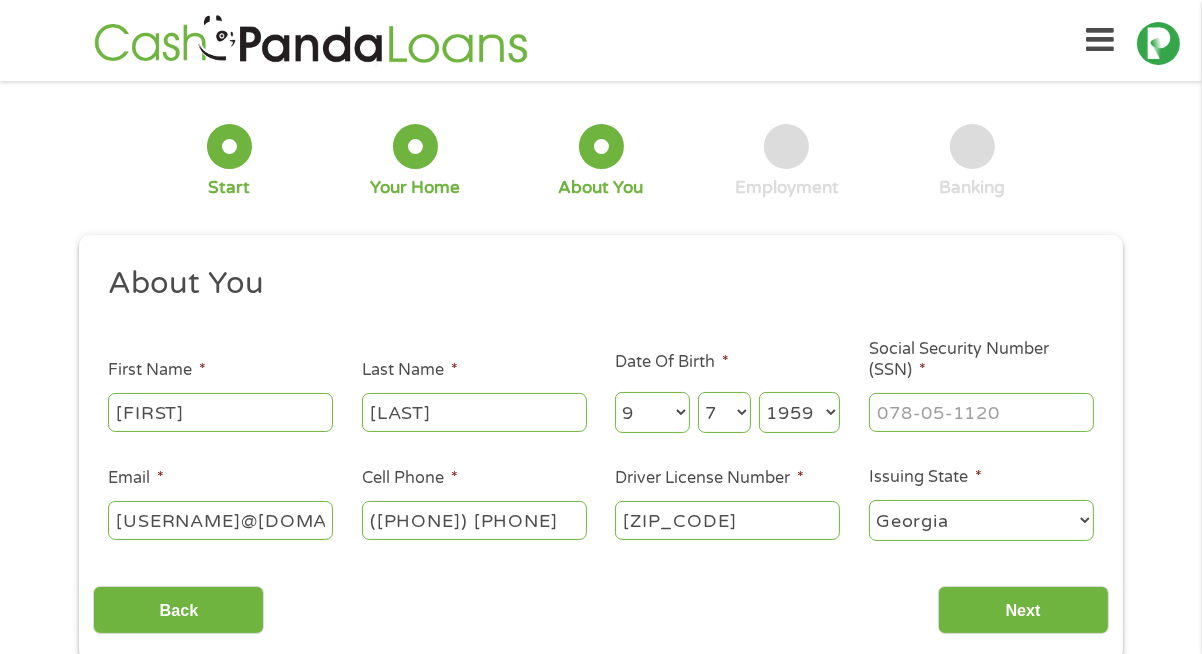 click on "[FIRST]" at bounding box center (220, 412) 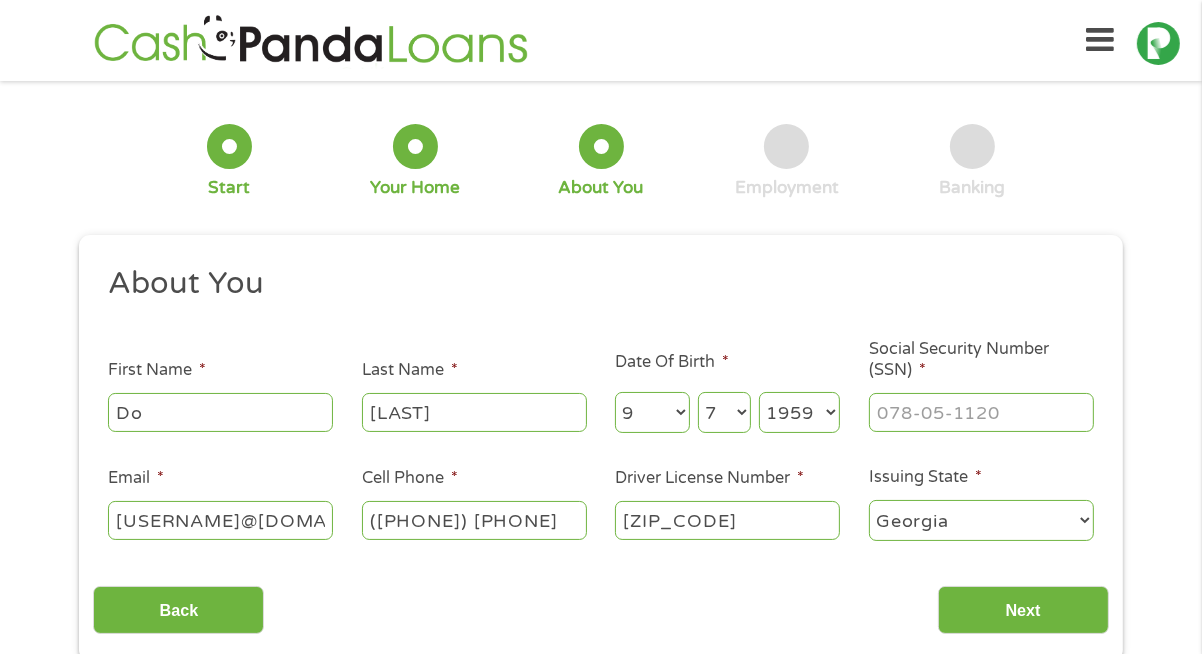 type on "D" 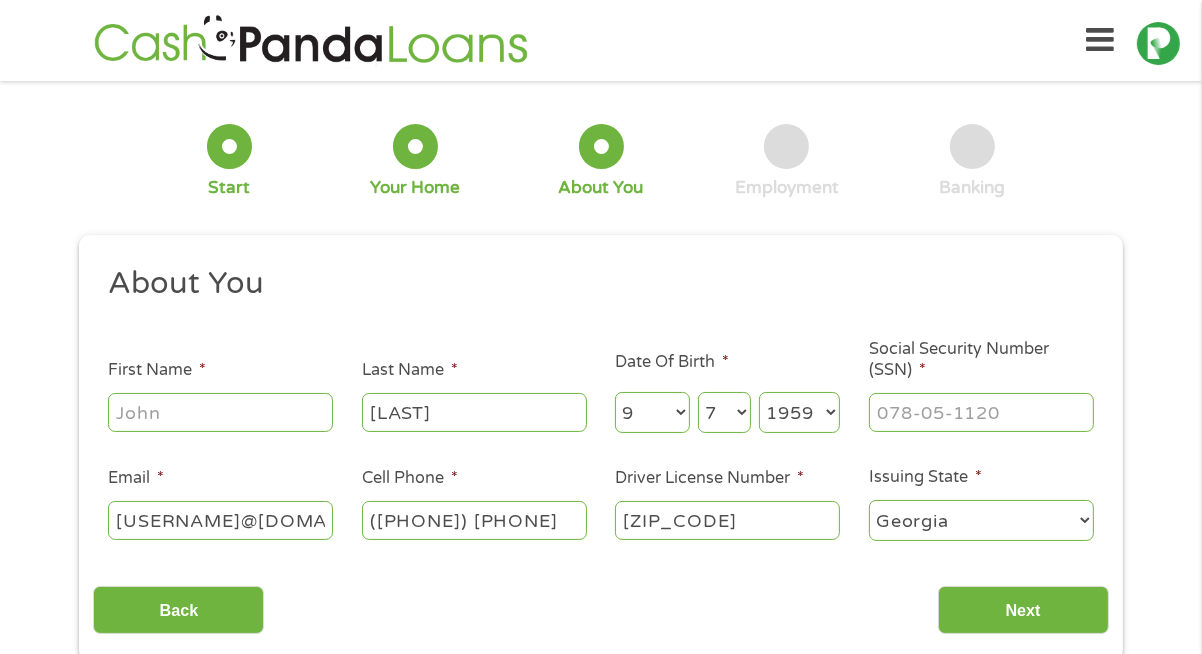 type 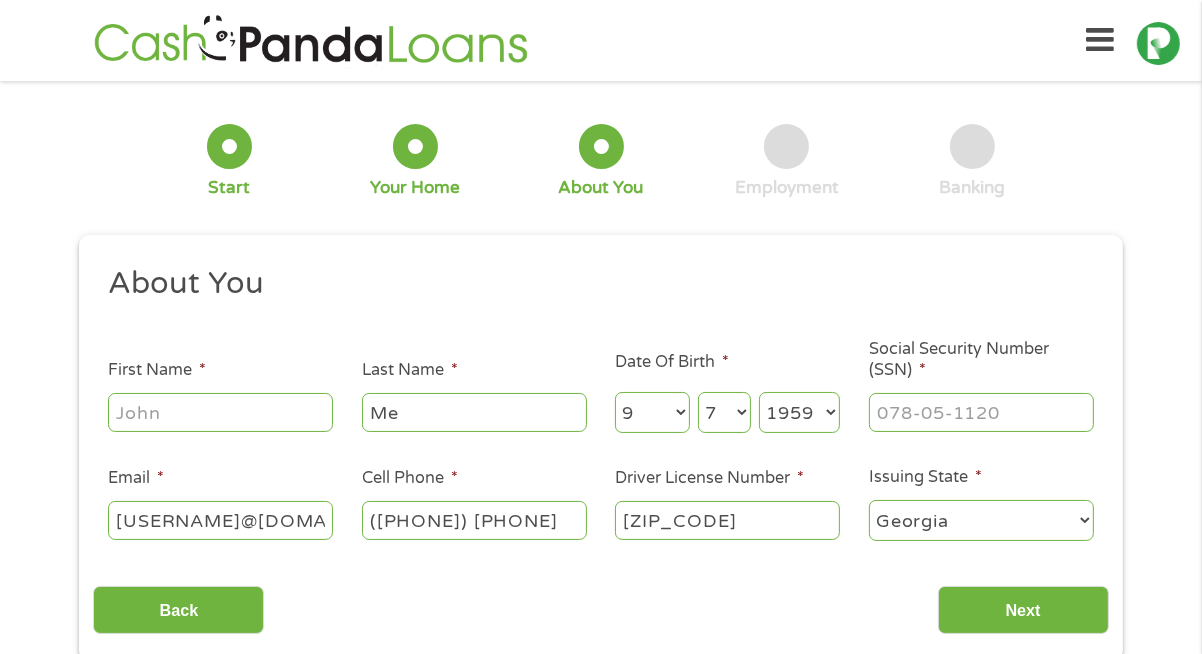 type on "M" 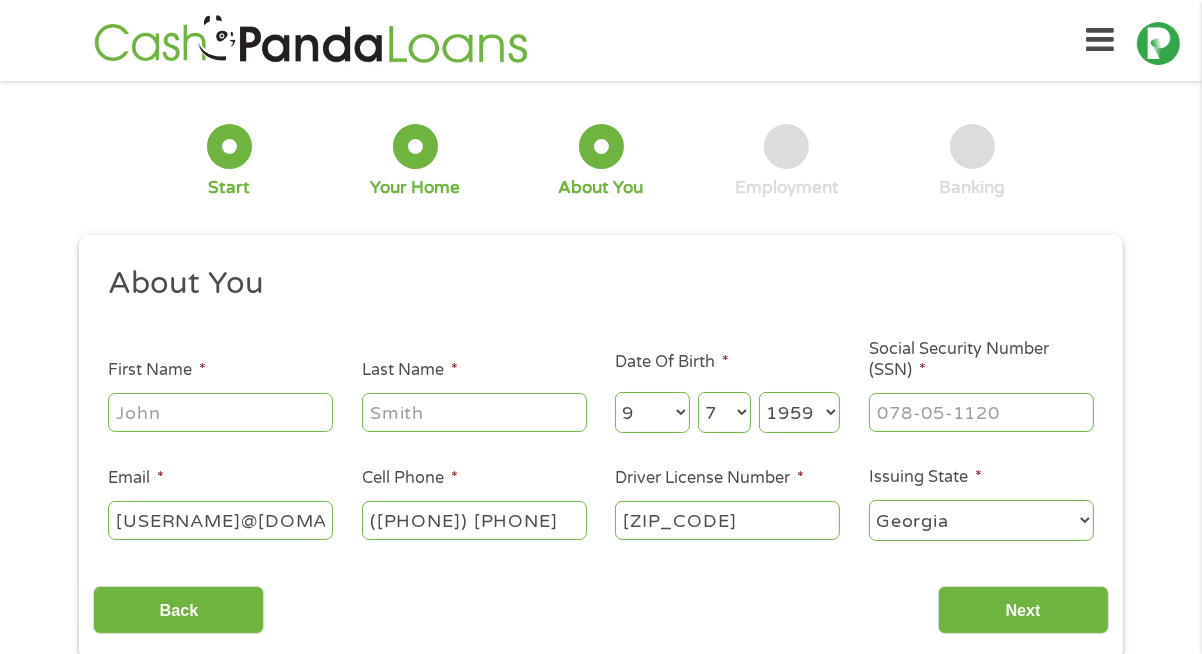type 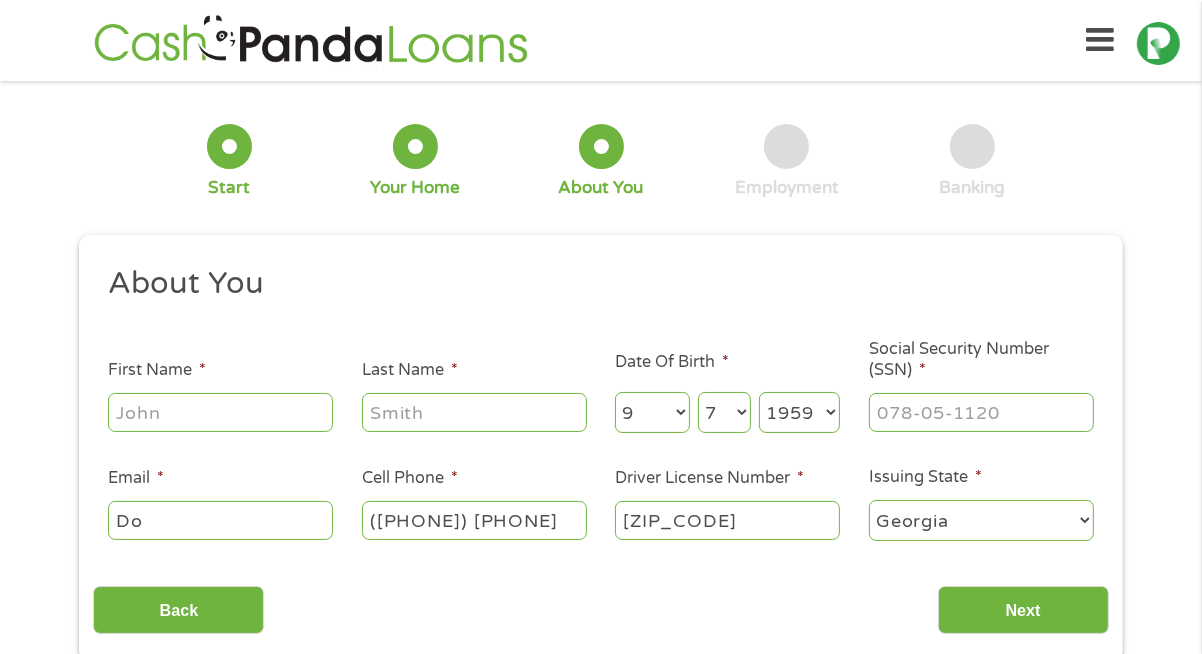 type on "D" 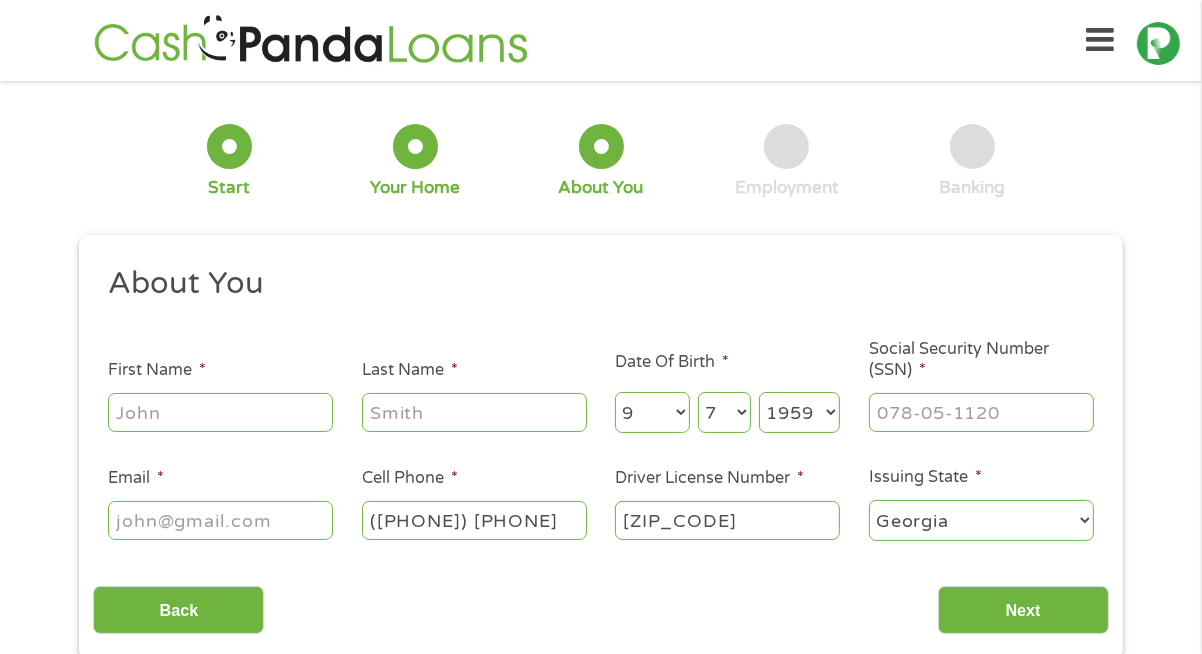 type 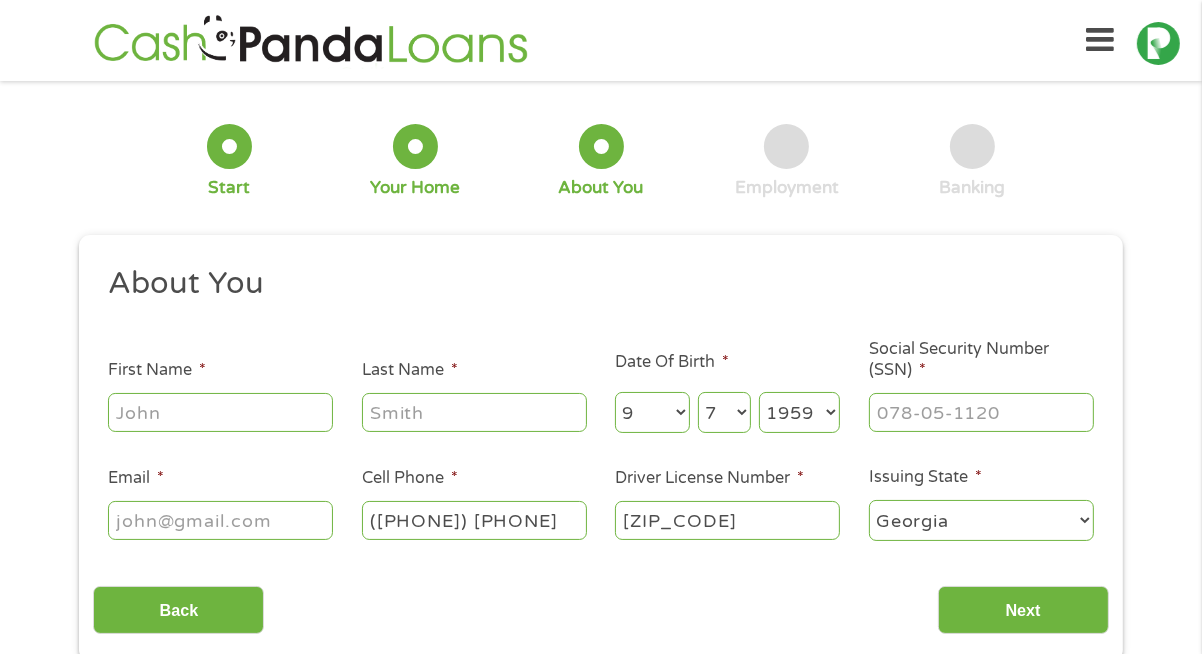 type on "(___) ___-____" 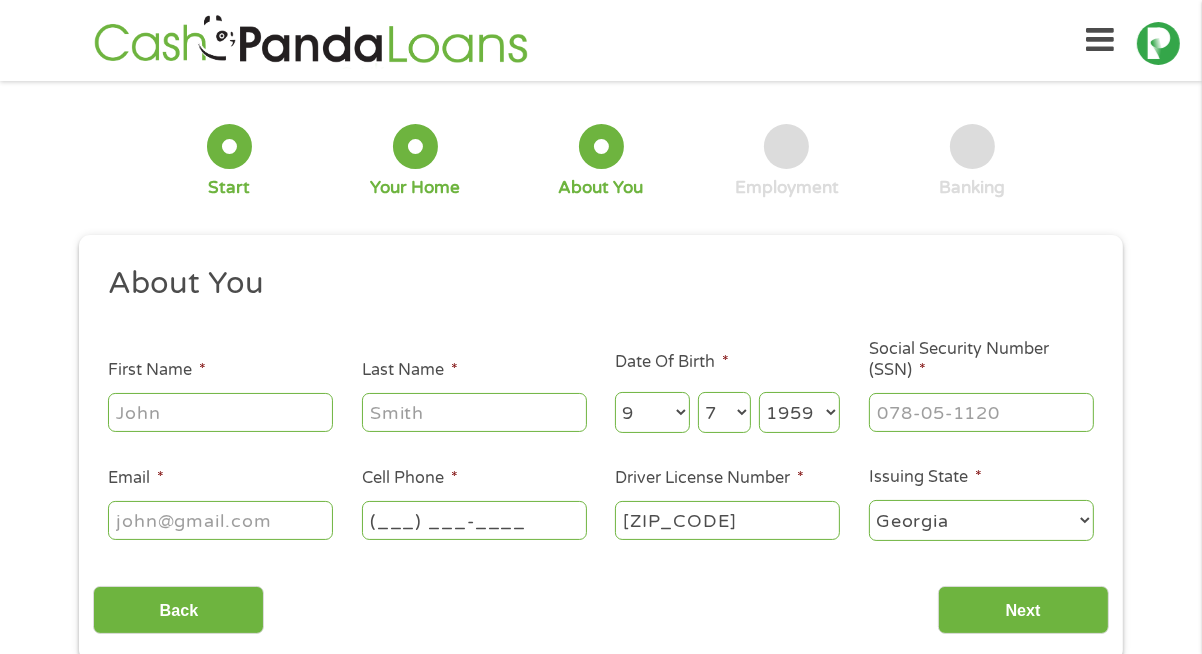 type 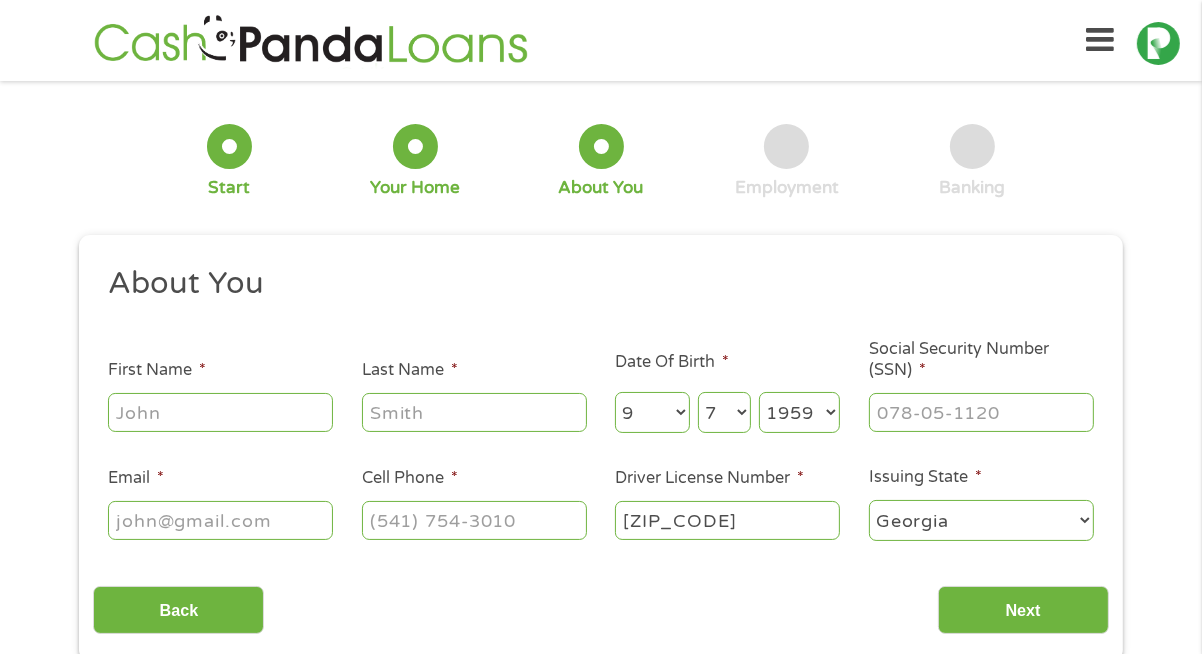 click on "[ZIP_CODE]" at bounding box center (727, 520) 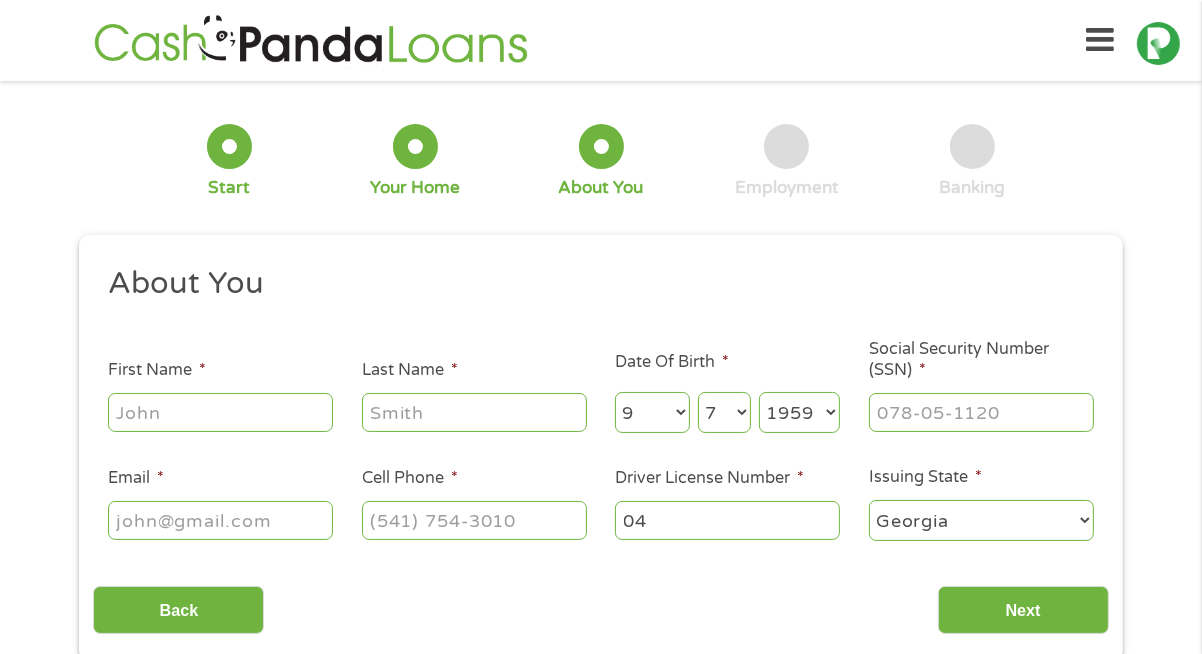type on "0" 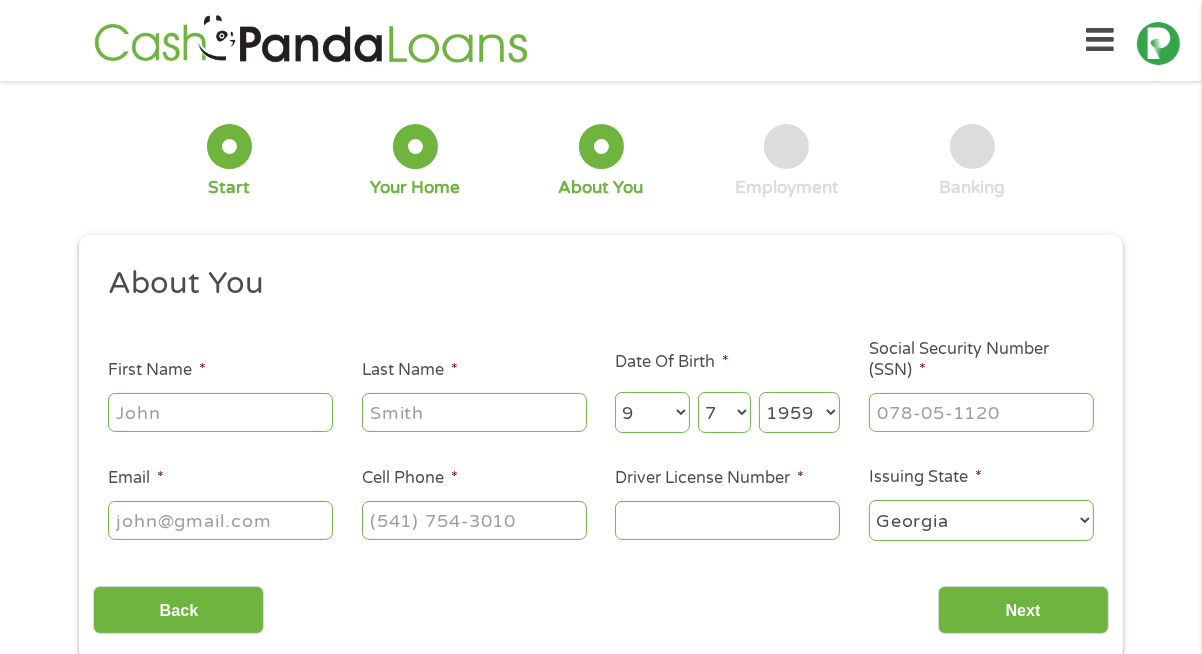 type 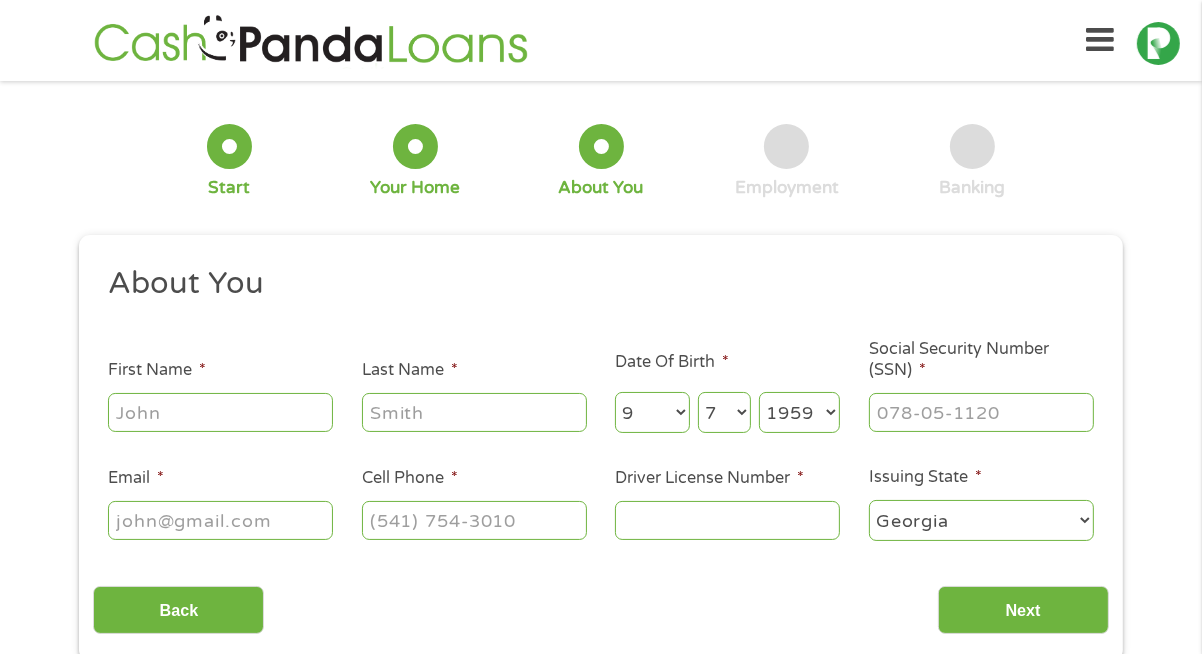 click on "Year 2007 2006 2005 2004 2003 2002 2001 2000 1999 1998 1997 1996 1995 1994 1993 1992 1991 1990 1989 1988 1987 1986 1985 1984 1983 1982 1981 1980 1979 1978 1977 1976 1975 1974 1973 1972 1971 1970 1969 1968 1967 1966 1965 1964 1963 1962 1961 1960 1959 1958 1957 1956 1955 1954 1953 1952 1951 1950 1949 1948 1947 1946 1945 1944 1943 1942 1941 1940 1939 1938 1937 1936 1935 1934 1933 1932 1931 1930 1929 1928 1927 1926 1925 1924 1923 1922 1921 1920" at bounding box center (799, 412) 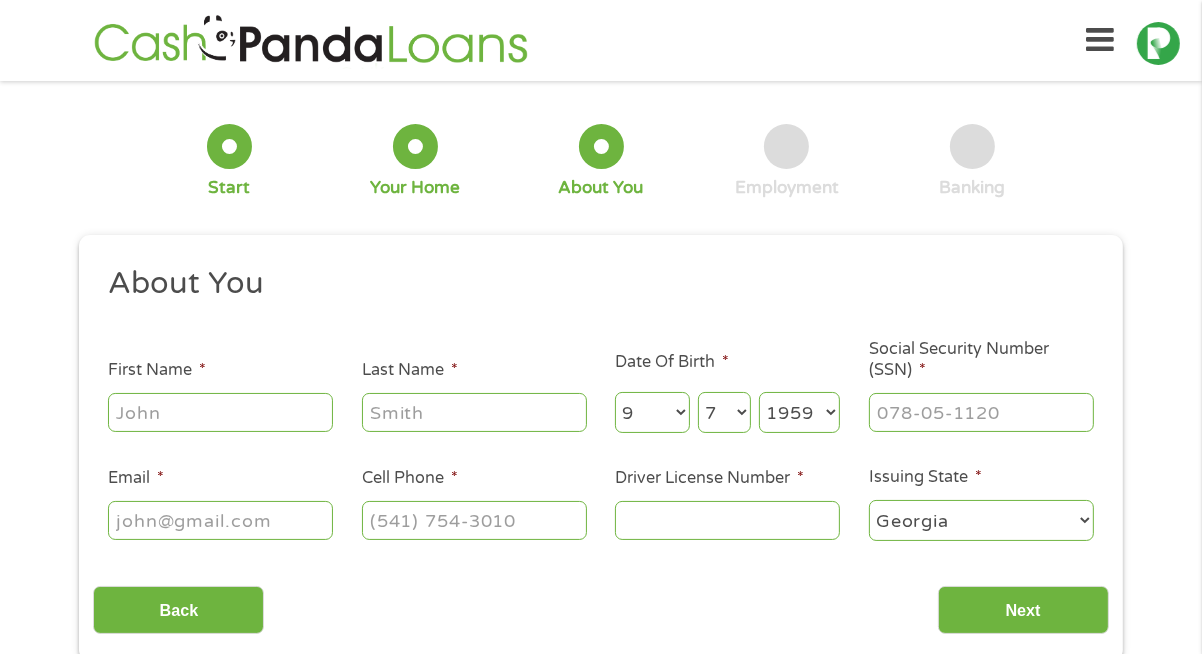 select on "1975" 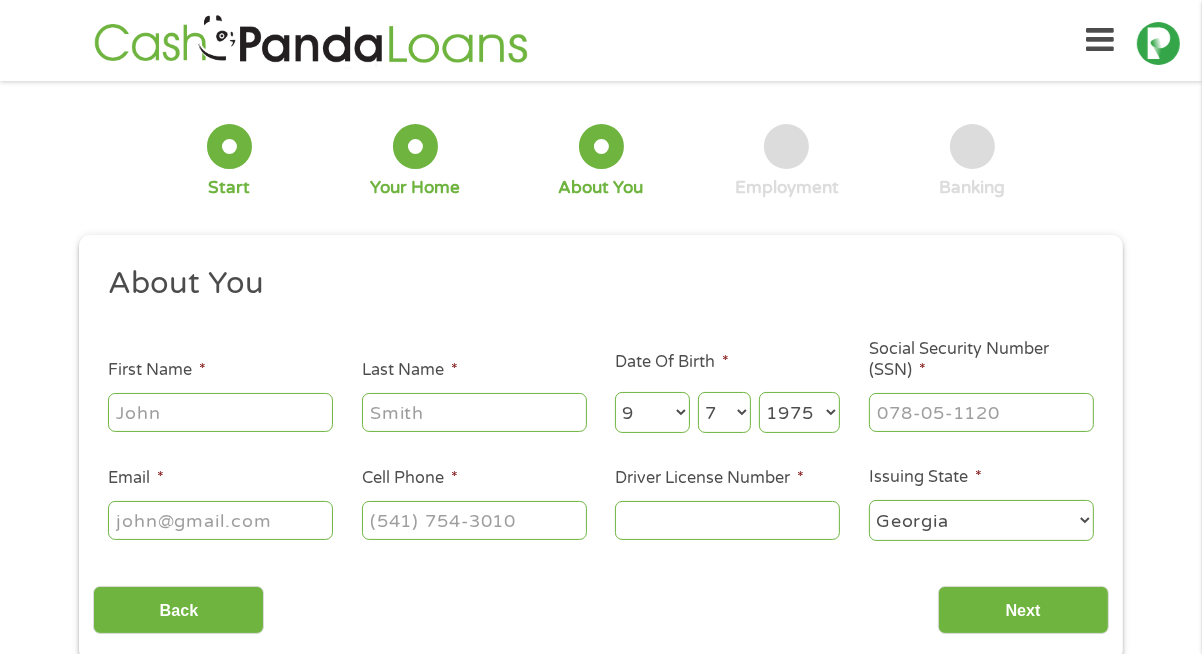 click on "Year 2007 2006 2005 2004 2003 2002 2001 2000 1999 1998 1997 1996 1995 1994 1993 1992 1991 1990 1989 1988 1987 1986 1985 1984 1983 1982 1981 1980 1979 1978 1977 1976 1975 1974 1973 1972 1971 1970 1969 1968 1967 1966 1965 1964 1963 1962 1961 1960 1959 1958 1957 1956 1955 1954 1953 1952 1951 1950 1949 1948 1947 1946 1945 1944 1943 1942 1941 1940 1939 1938 1937 1936 1935 1934 1933 1932 1931 1930 1929 1928 1927 1926 1925 1924 1923 1922 1921 1920" at bounding box center [799, 412] 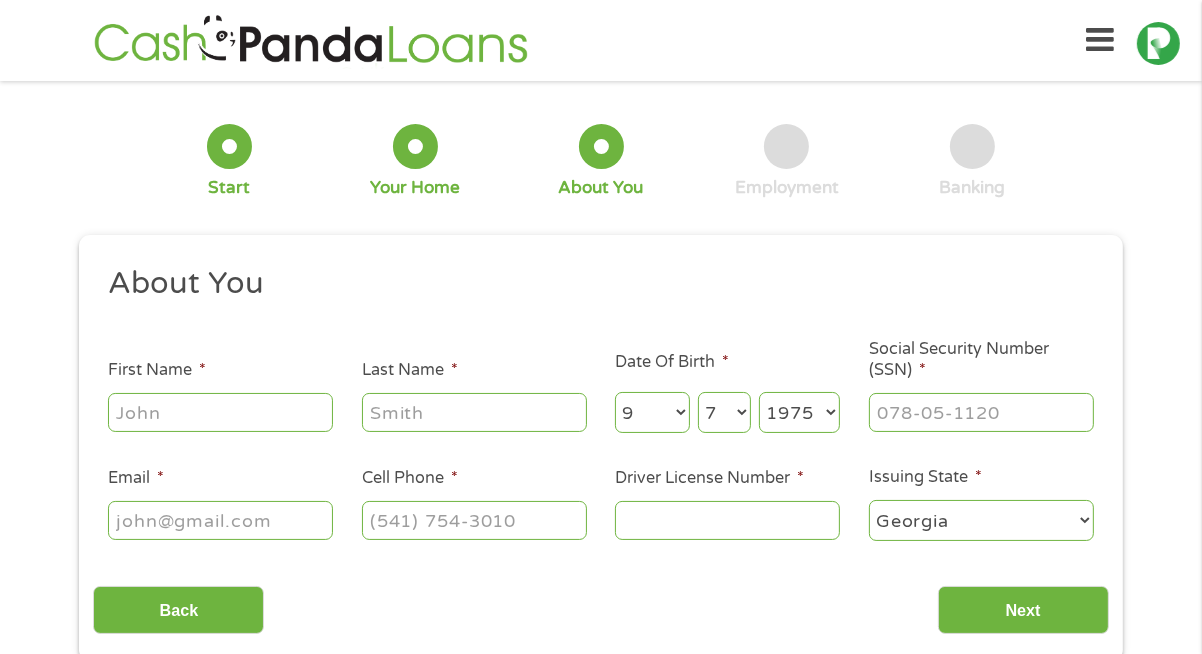 select 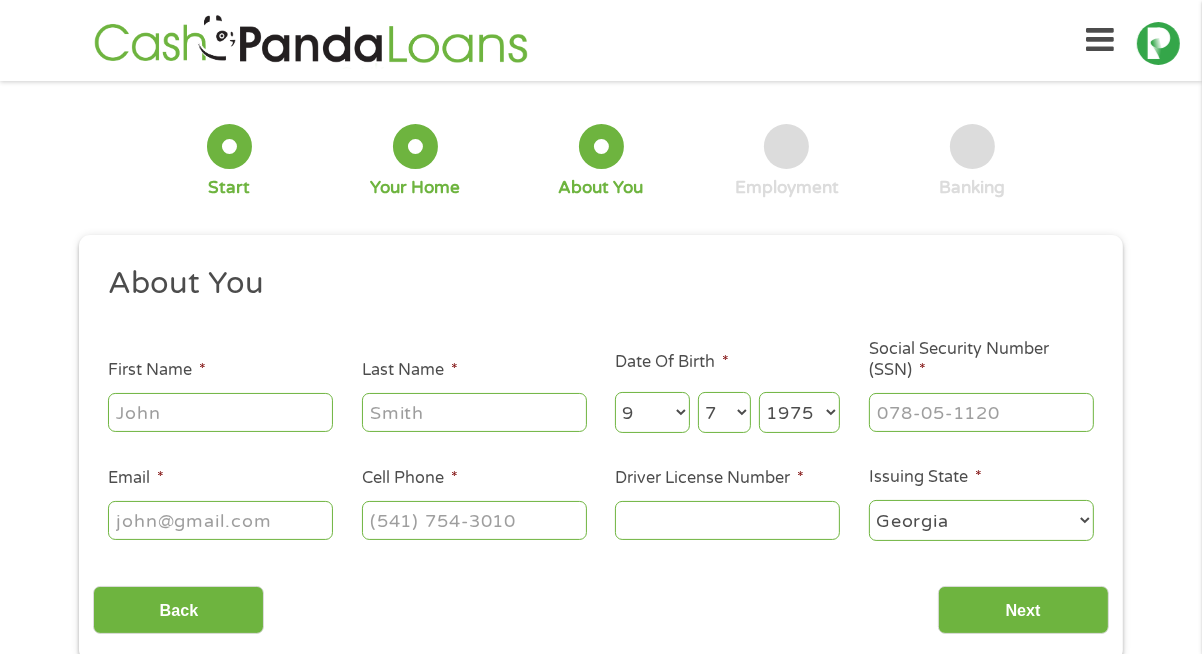 click on "Day 1 2 3 4 5 6 7 8 9 10 11 12 13 14 15 16 17 18 19 20 21 22 23 24 25 26 27 28 29 30 31" at bounding box center (724, 412) 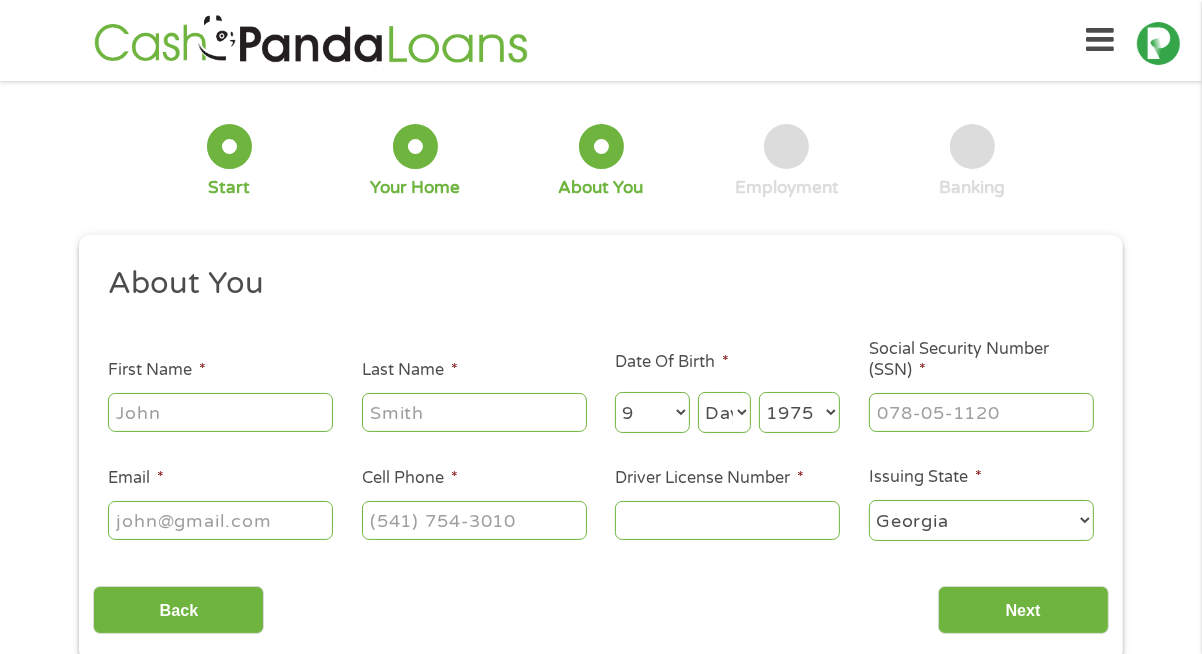 click on "Year 2007 2006 2005 2004 2003 2002 2001 2000 1999 1998 1997 1996 1995 1994 1993 1992 1991 1990 1989 1988 1987 1986 1985 1984 1983 1982 1981 1980 1979 1978 1977 1976 1975 1974 1973 1972 1971 1970 1969 1968 1967 1966 1965 1964 1963 1962 1961 1960 1959 1958 1957 1956 1955 1954 1953 1952 1951 1950 1949 1948 1947 1946 1945 1944 1943 1942 1941 1940 1939 1938 1937 1936 1935 1934 1933 1932 1931 1930 1929 1928 1927 1926 1925 1924 1923 1922 1921 1920" at bounding box center (799, 412) 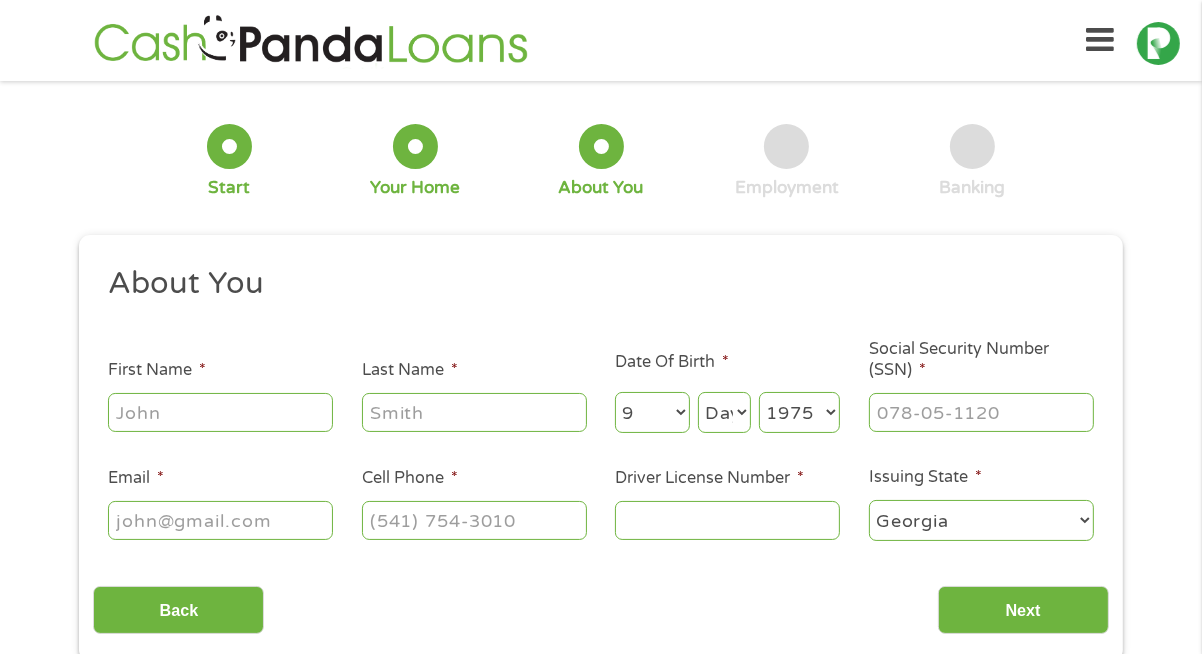 select 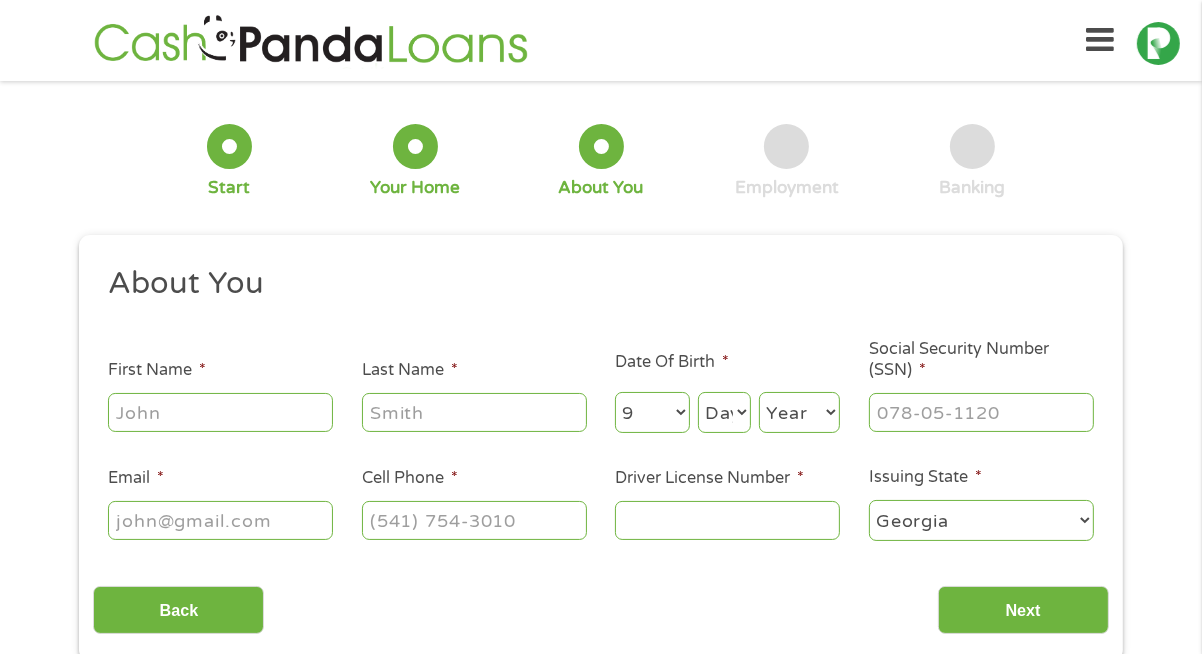 click on "Year 2007 2006 2005 2004 2003 2002 2001 2000 1999 1998 1997 1996 1995 1994 1993 1992 1991 1990 1989 1988 1987 1986 1985 1984 1983 1982 1981 1980 1979 1978 1977 1976 1975 1974 1973 1972 1971 1970 1969 1968 1967 1966 1965 1964 1963 1962 1961 1960 1959 1958 1957 1956 1955 1954 1953 1952 1951 1950 1949 1948 1947 1946 1945 1944 1943 1942 1941 1940 1939 1938 1937 1936 1935 1934 1933 1932 1931 1930 1929 1928 1927 1926 1925 1924 1923 1922 1921 1920" at bounding box center (799, 412) 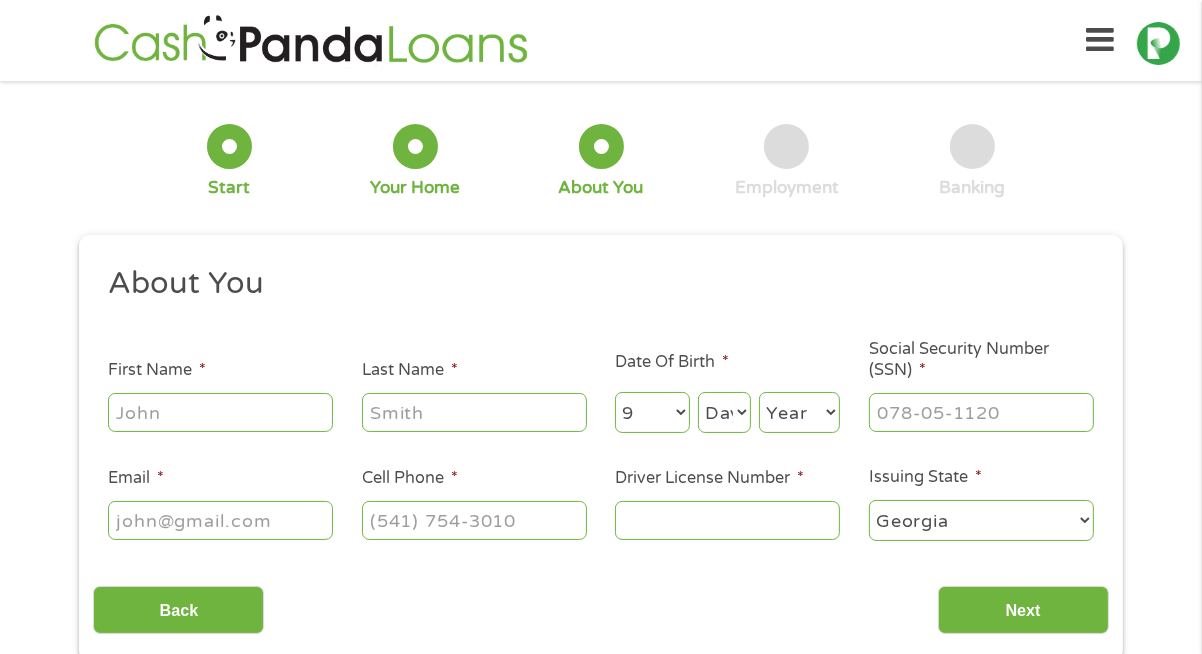 select 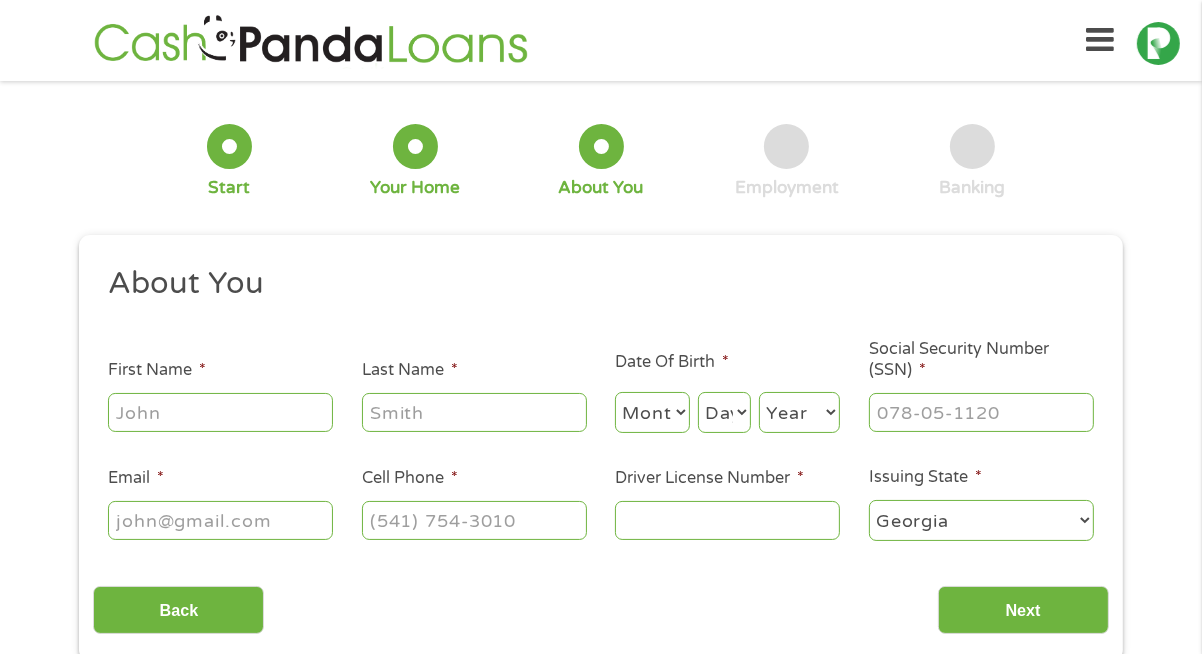 click on "Month 1 2 3 4 5 6 7 8 9 10 11 12" at bounding box center [652, 412] 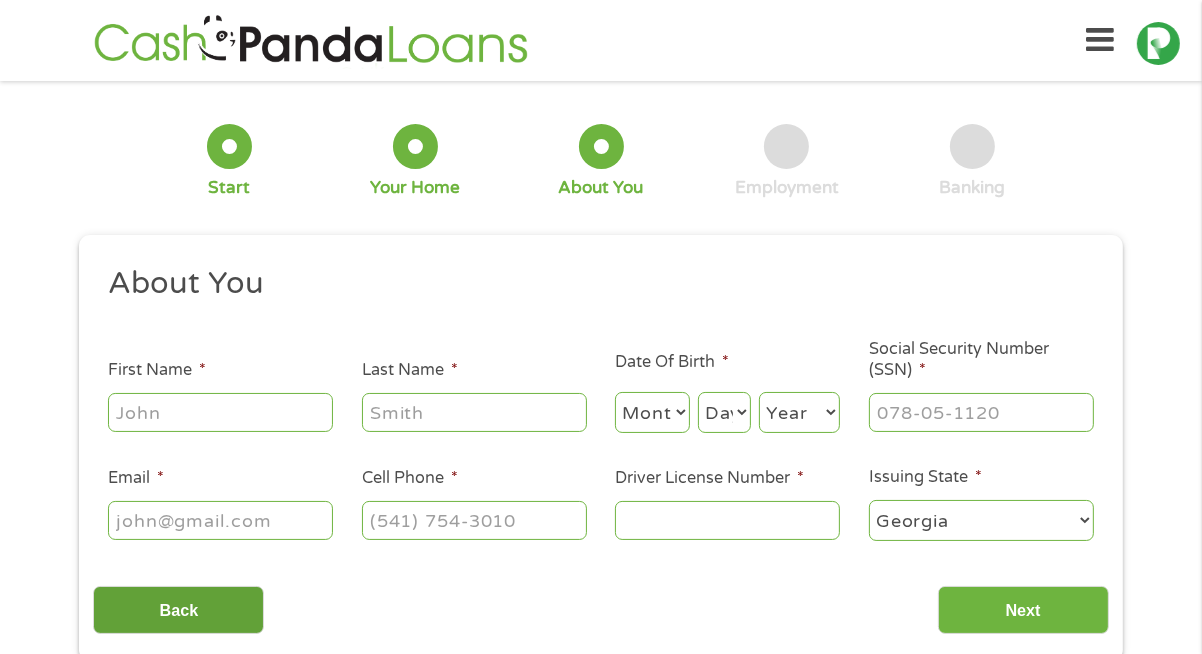 click on "Back" at bounding box center [178, 610] 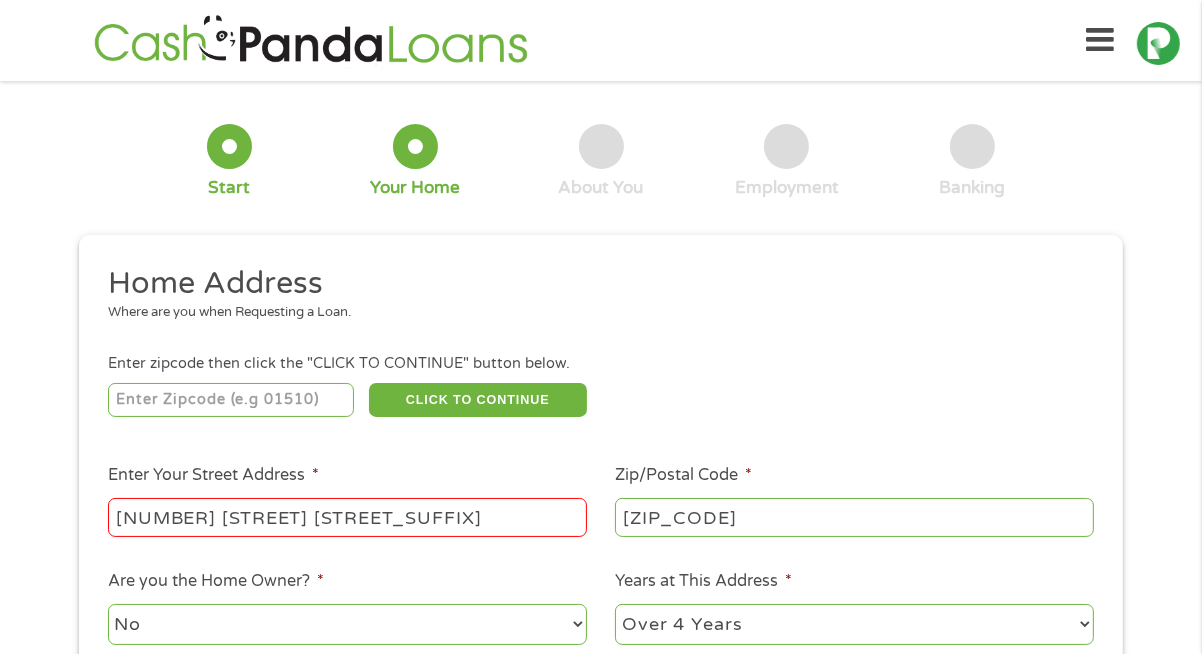 scroll, scrollTop: 8, scrollLeft: 8, axis: both 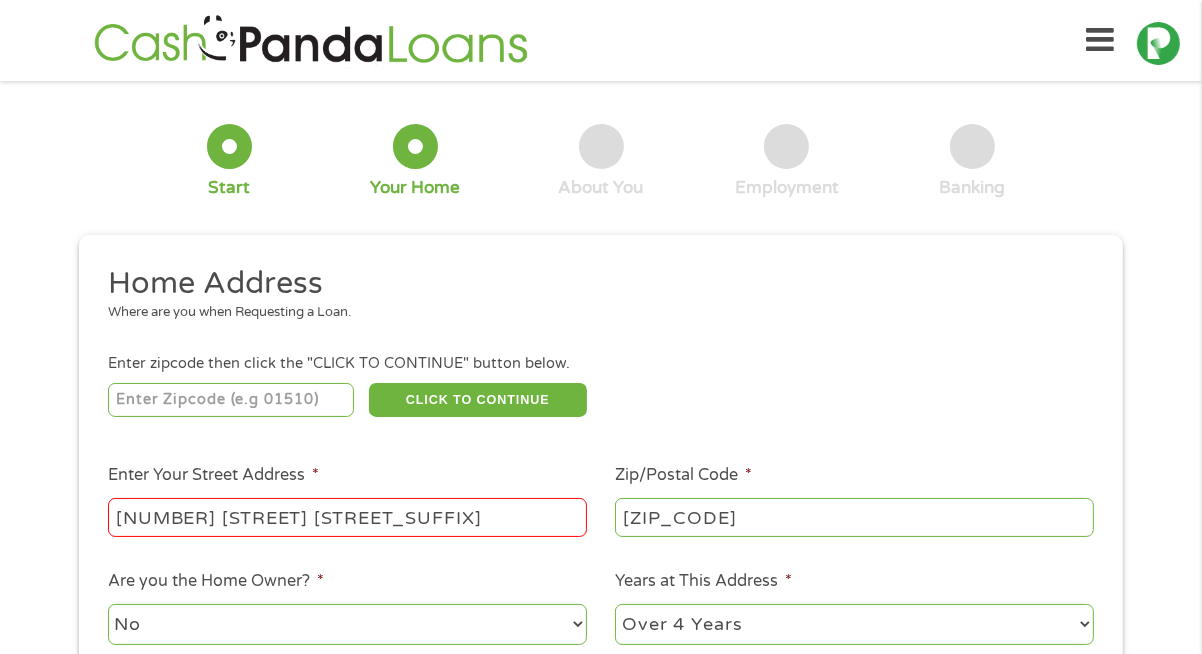 click on "[NUMBER] [STREET] [STREET_SUFFIX]" at bounding box center [347, 517] 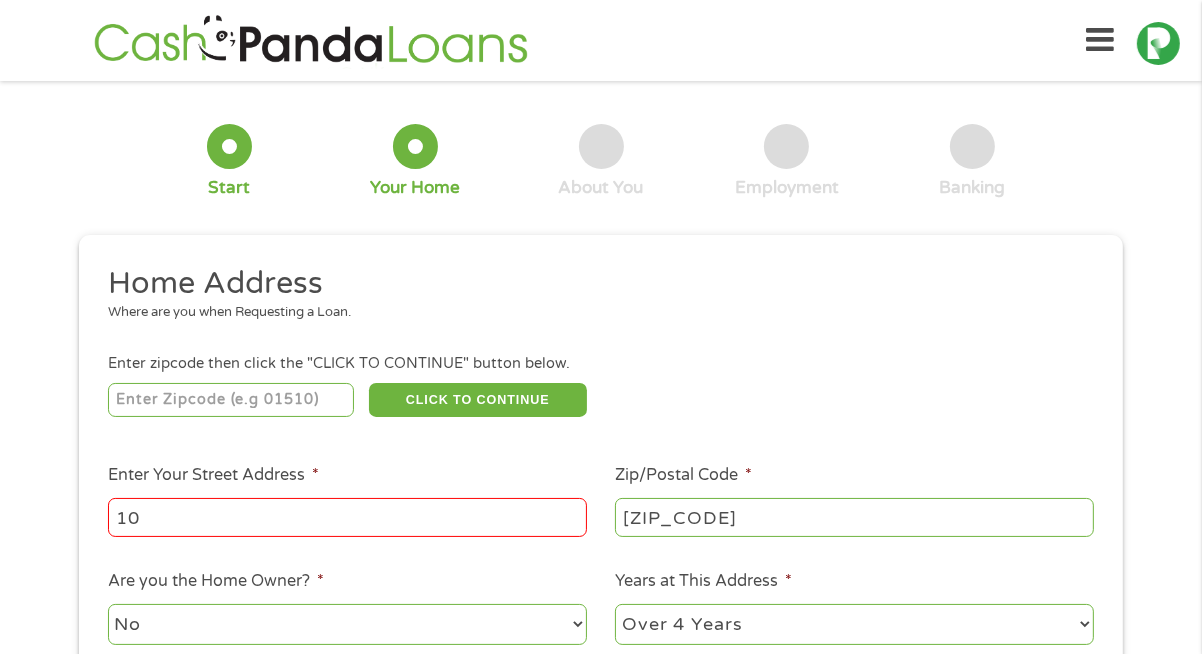 type on "1" 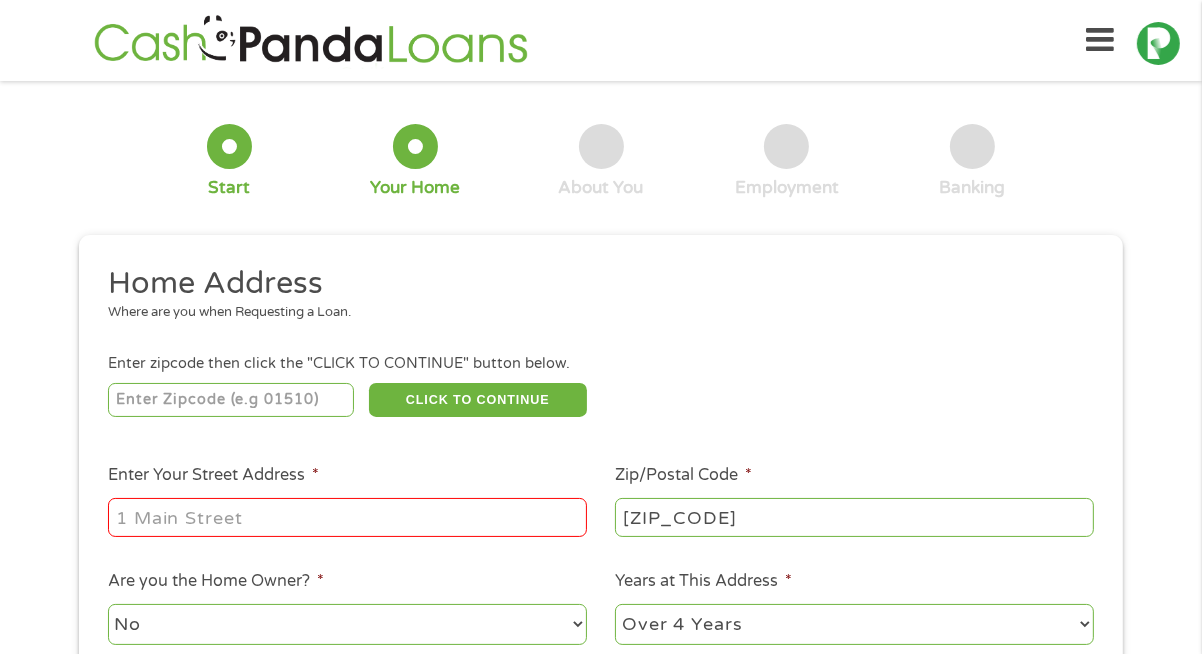 type 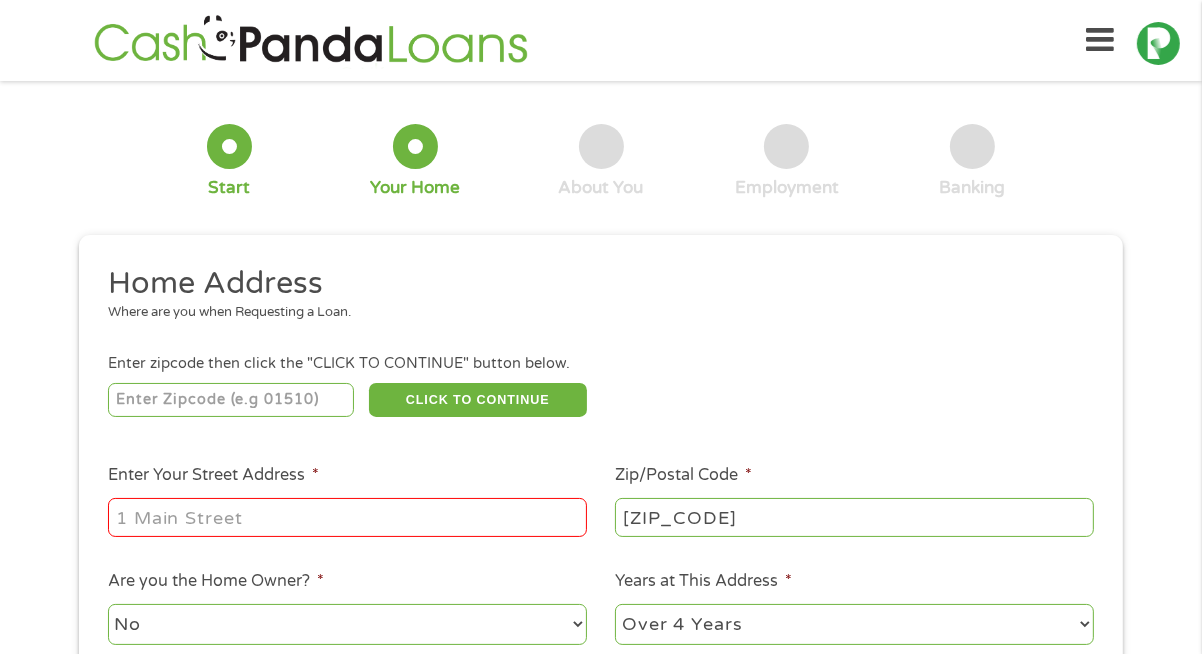 type on "_____" 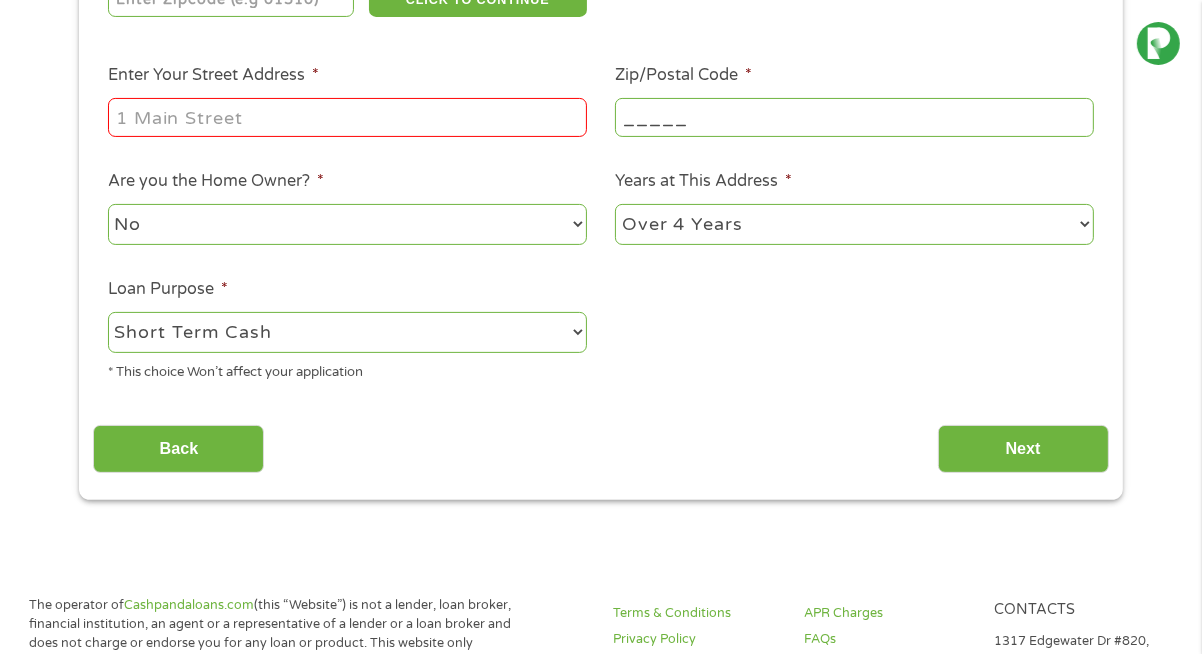 scroll, scrollTop: 407, scrollLeft: 0, axis: vertical 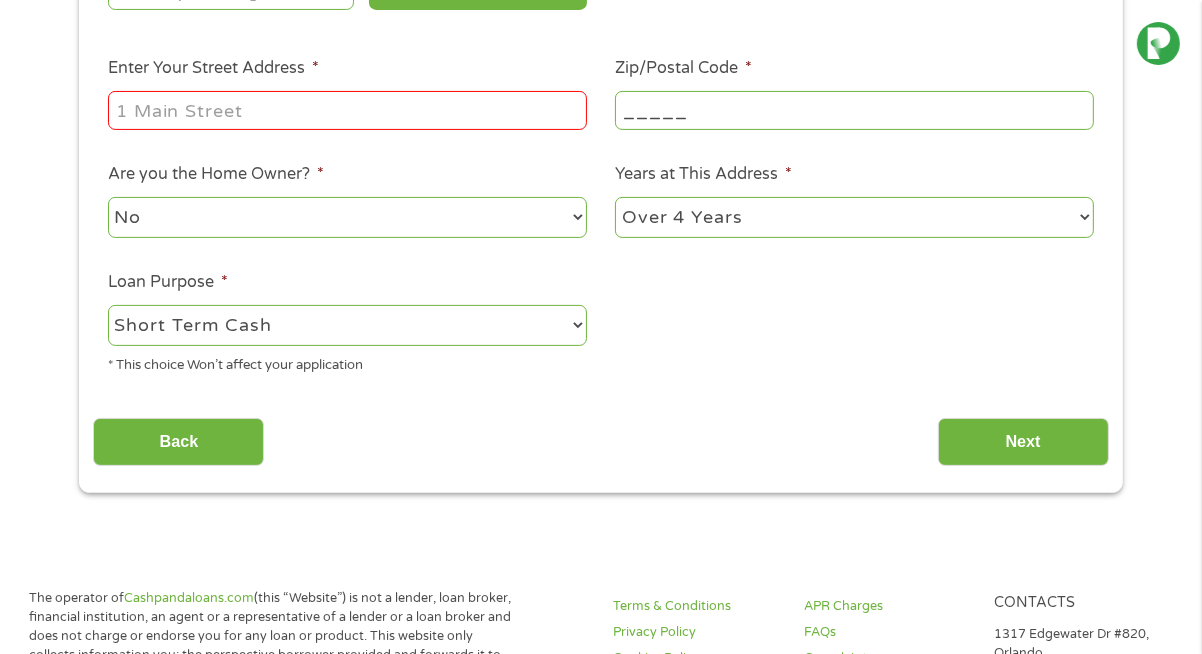 type 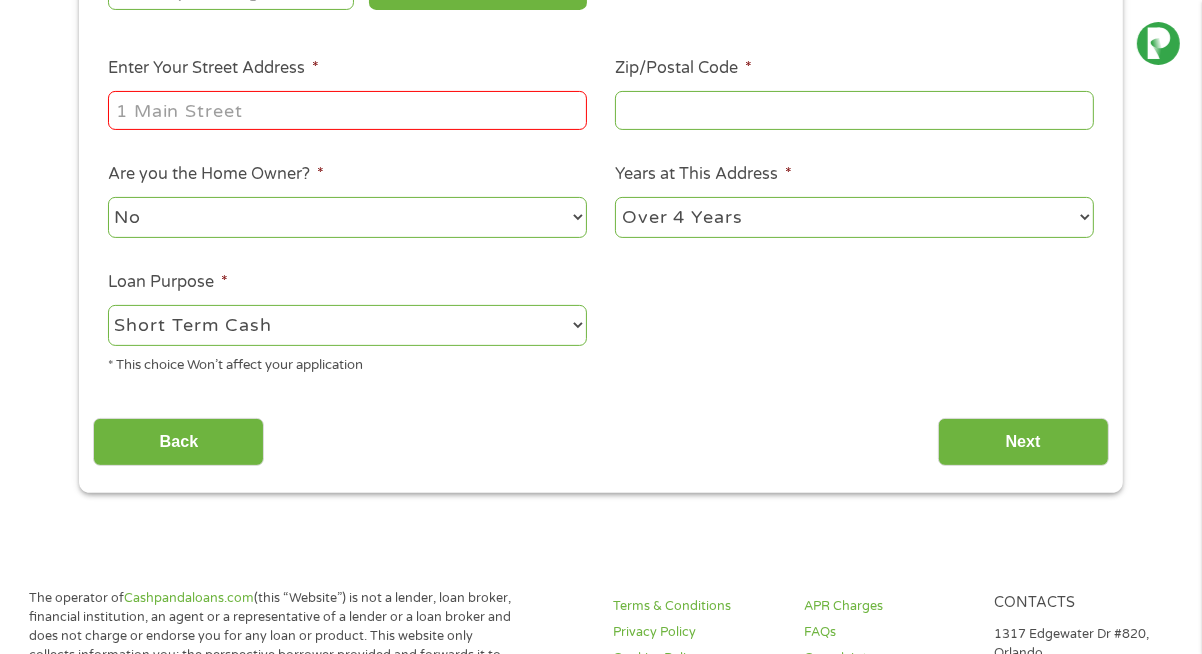 click on "1 Year or less 1 - 2 Years 2 - 4 Years Over 4 Years" at bounding box center [854, 217] 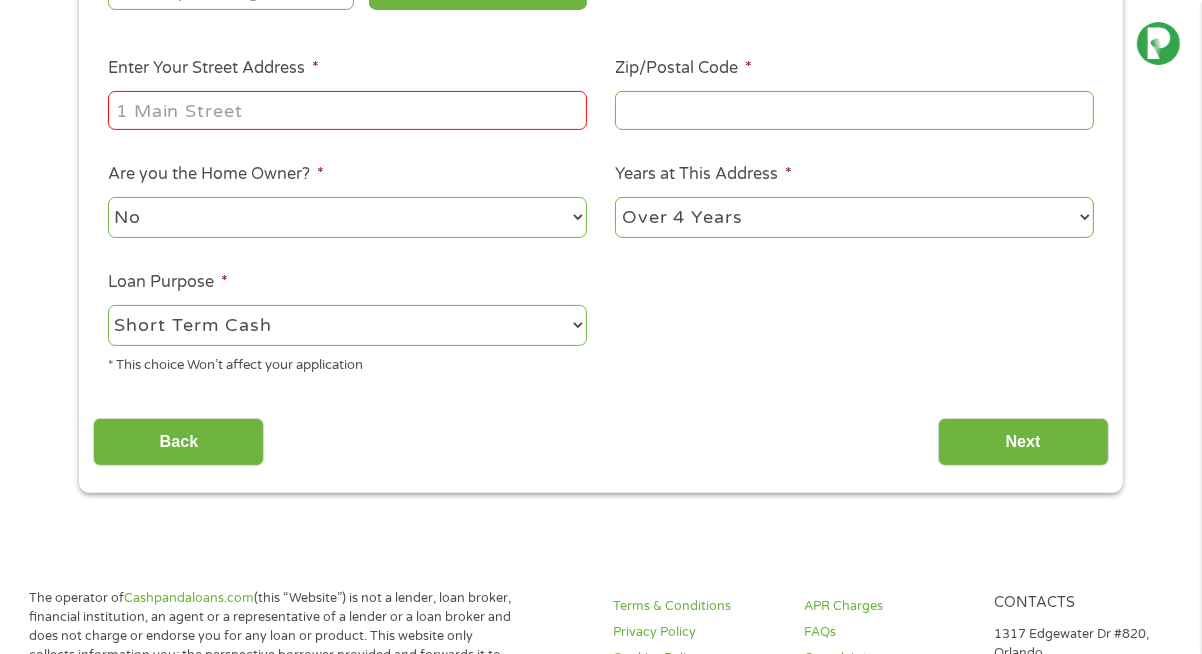 click on "--- Choose one --- Pay Bills Debt Consolidation Home Improvement Major Purchase Car Loan Short Term Cash Medical Expenses Other" at bounding box center [347, 325] 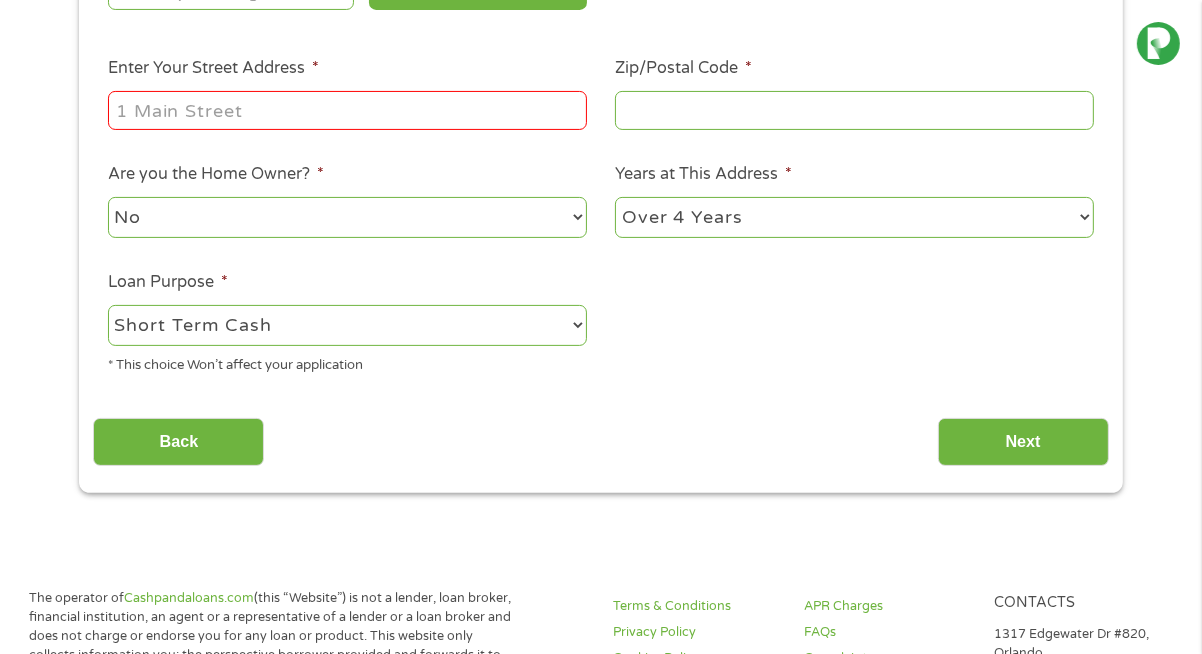select 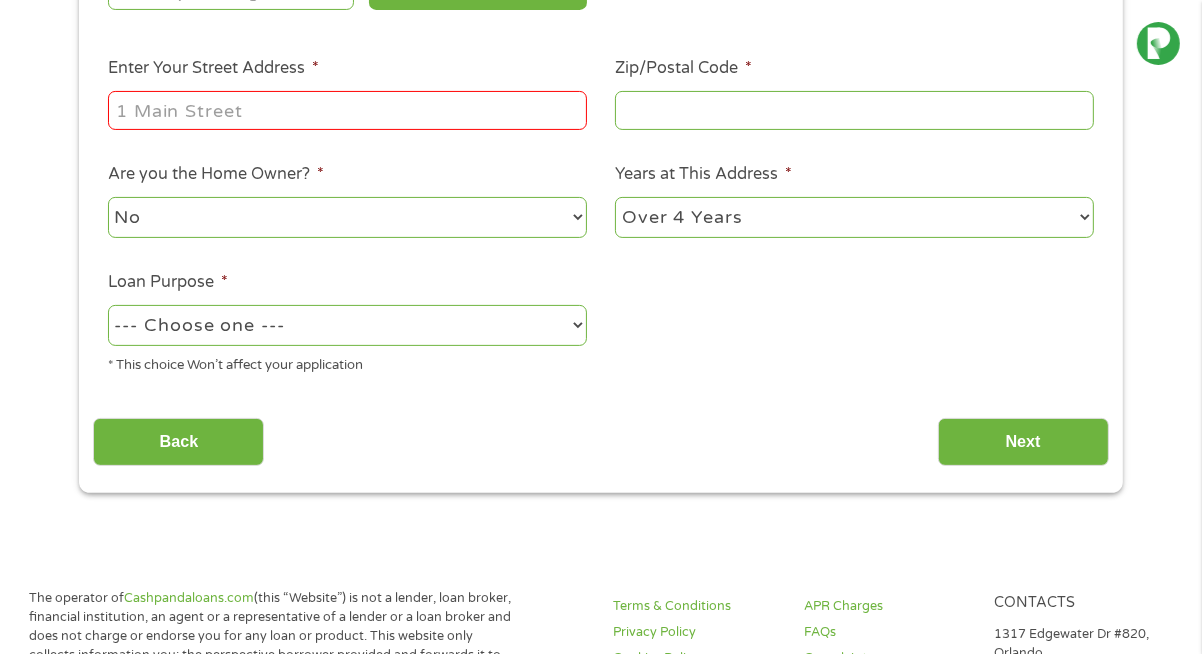 click on "--- Choose one --- Pay Bills Debt Consolidation Home Improvement Major Purchase Car Loan Short Term Cash Medical Expenses Other" at bounding box center [347, 325] 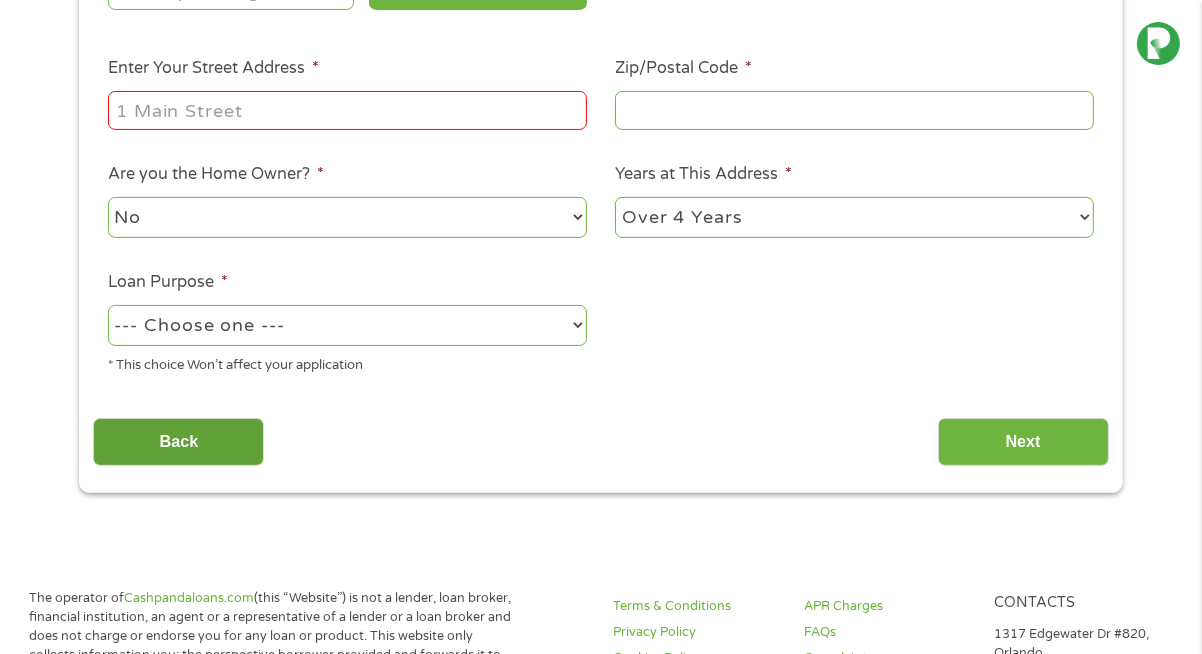 click on "Back" at bounding box center [178, 442] 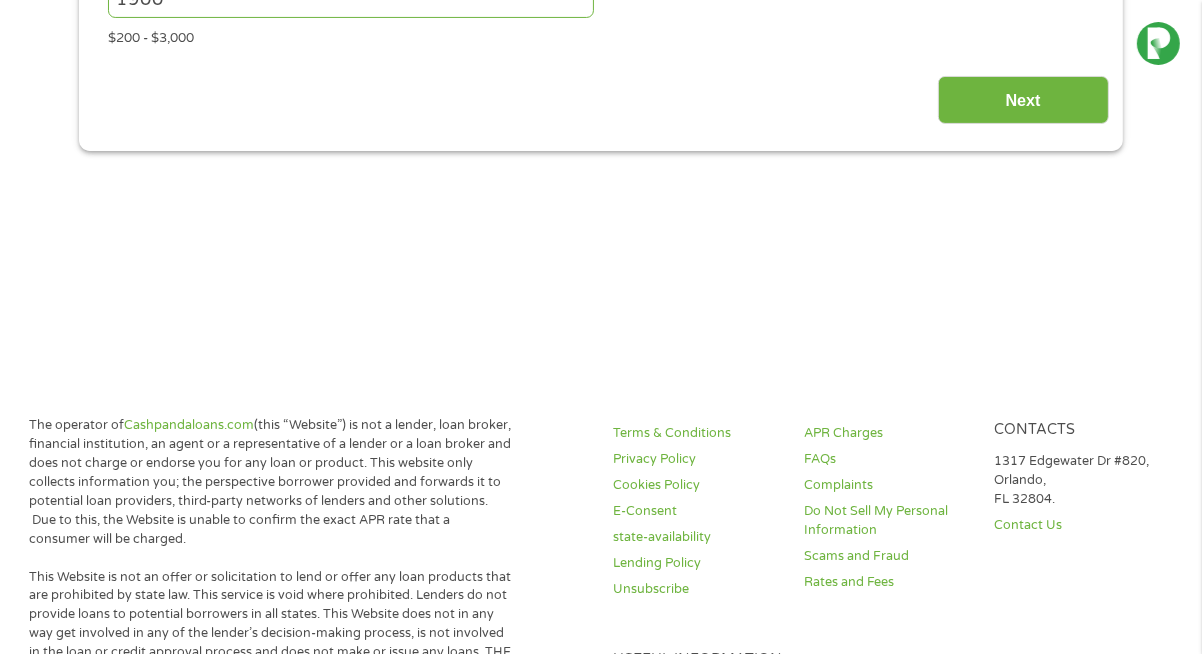 scroll, scrollTop: 8, scrollLeft: 8, axis: both 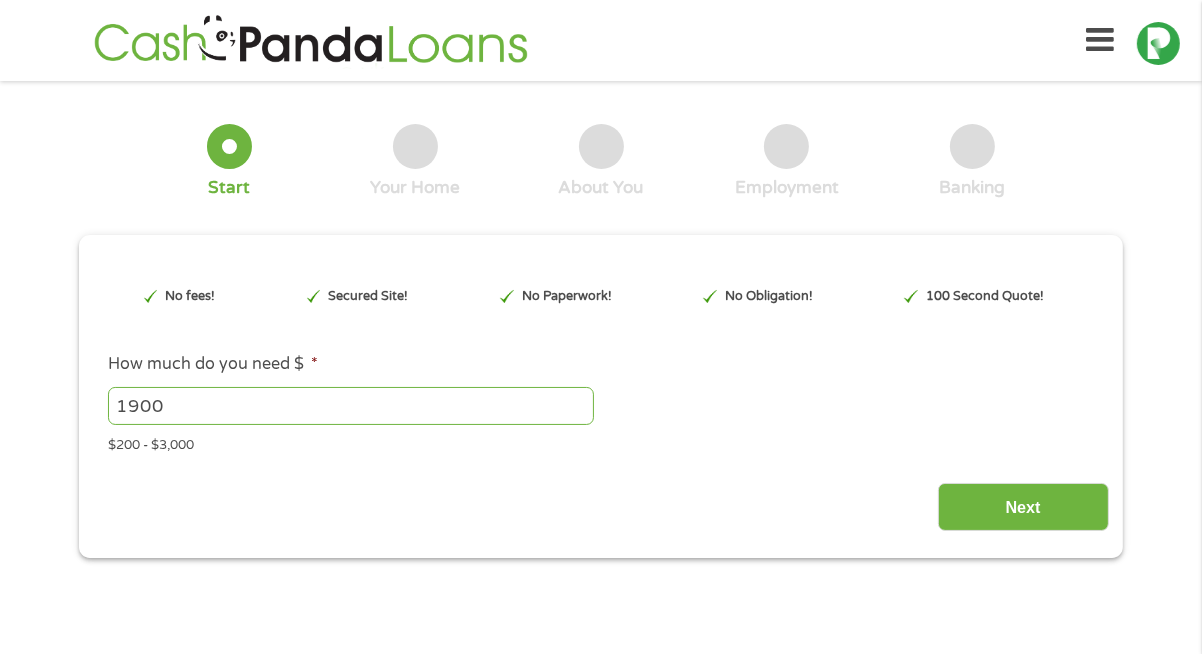 click on "1900" at bounding box center (351, 406) 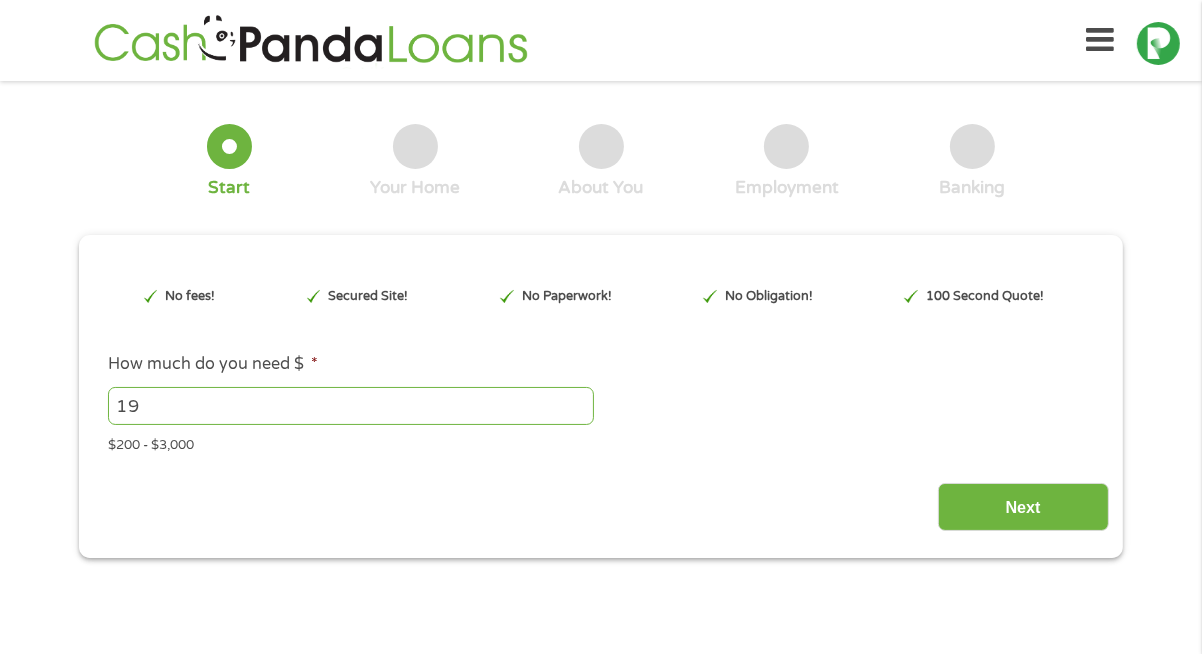 type on "1" 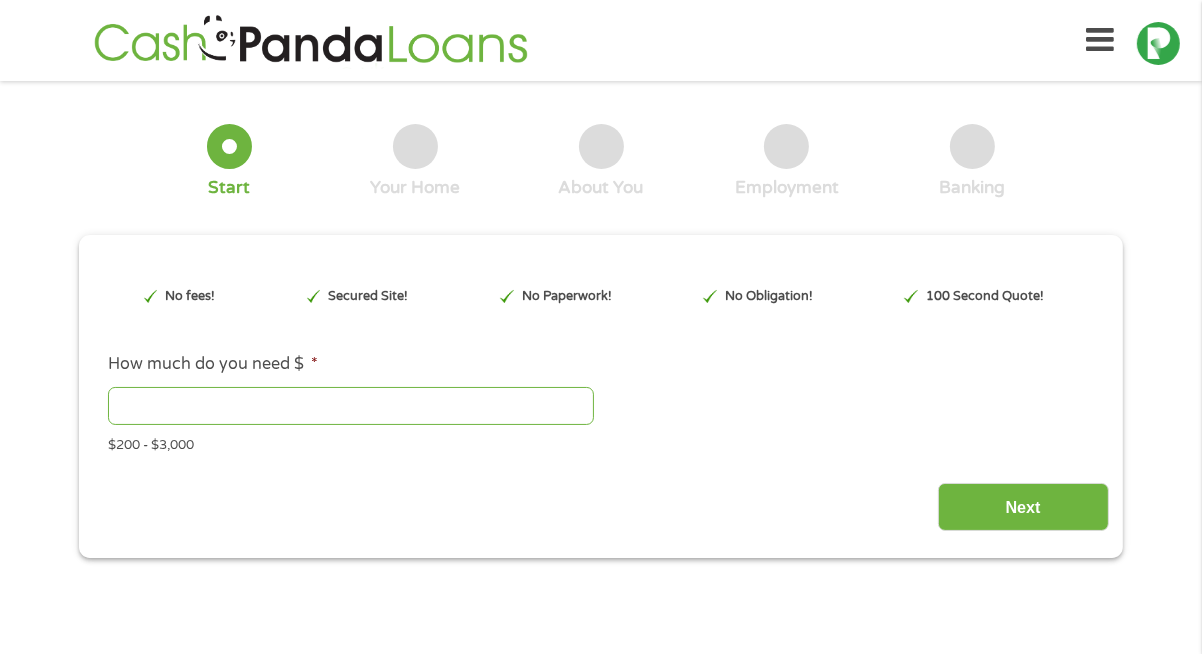 type 